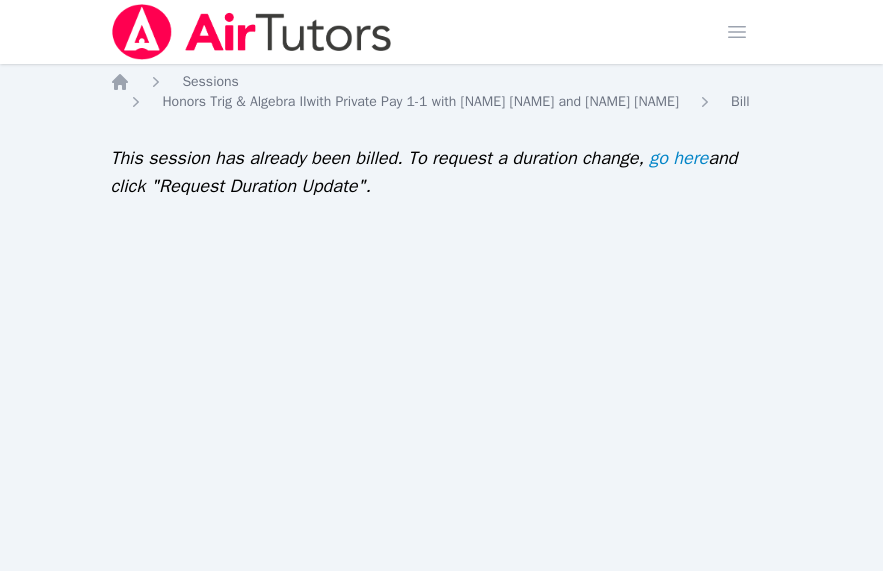 scroll, scrollTop: 0, scrollLeft: 0, axis: both 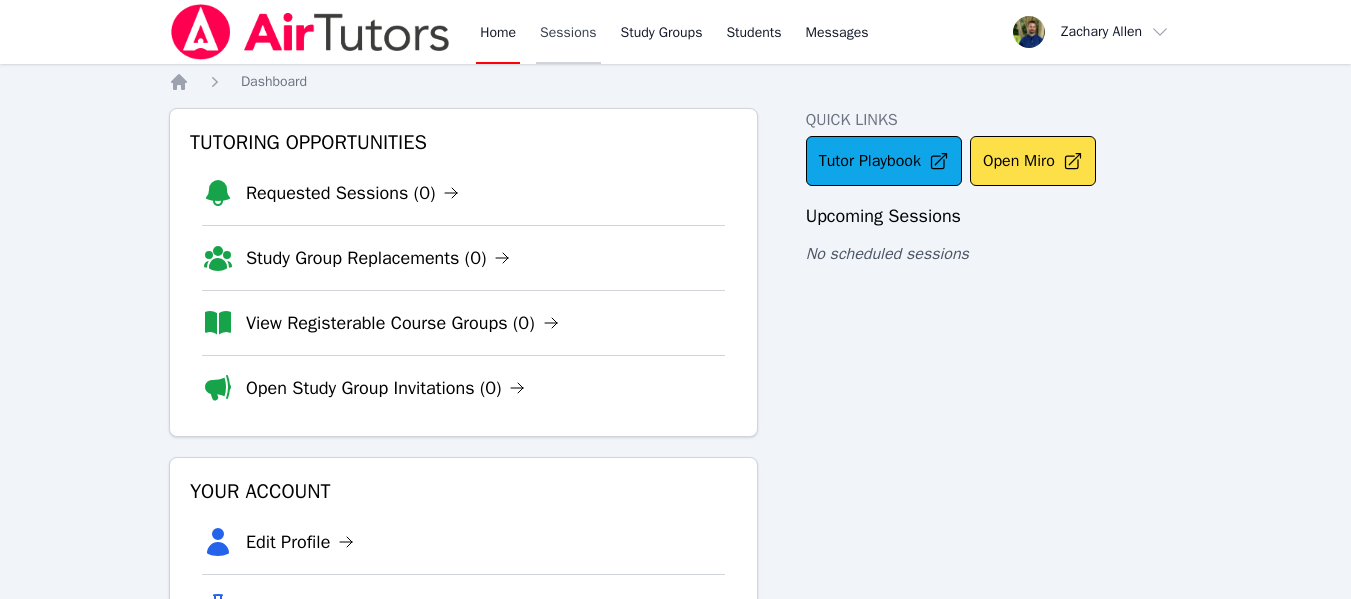 click on "Sessions" at bounding box center [568, 32] 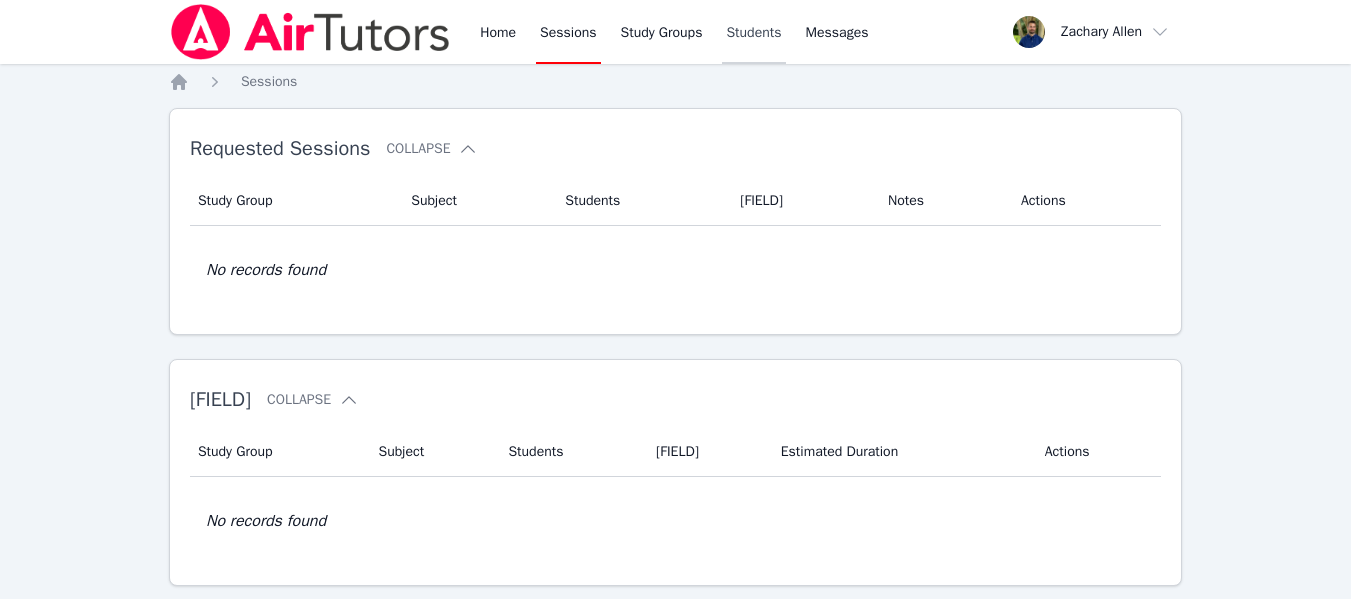 click on "Students" at bounding box center (753, 32) 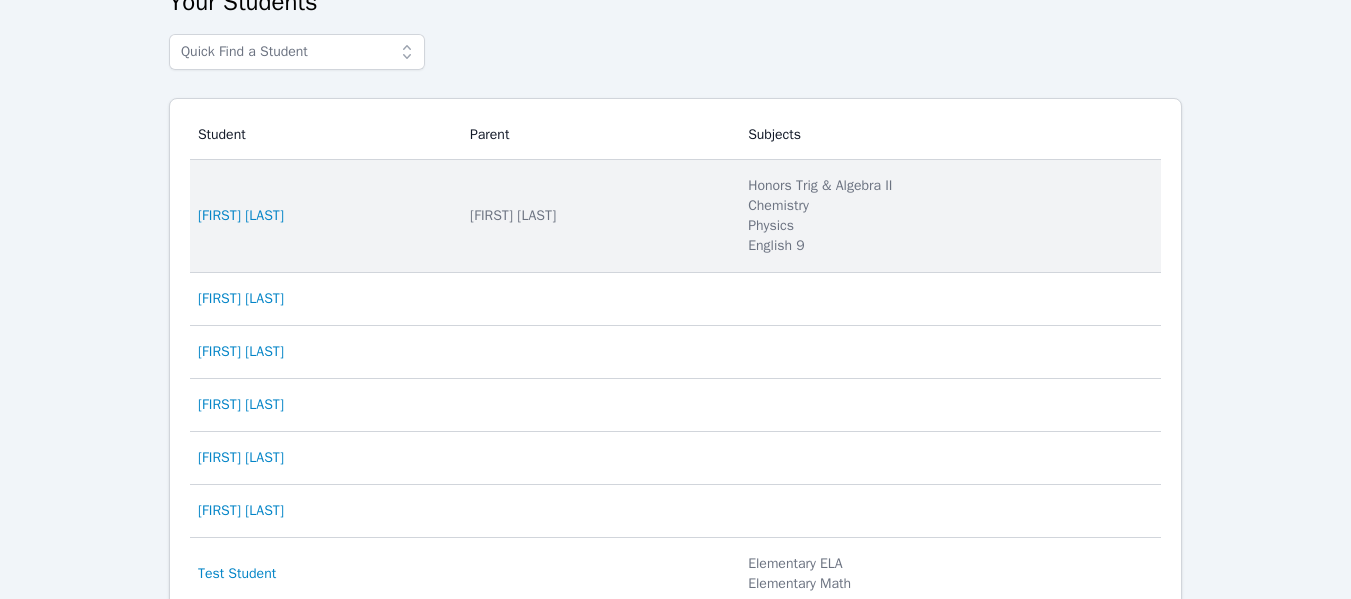 scroll, scrollTop: 124, scrollLeft: 0, axis: vertical 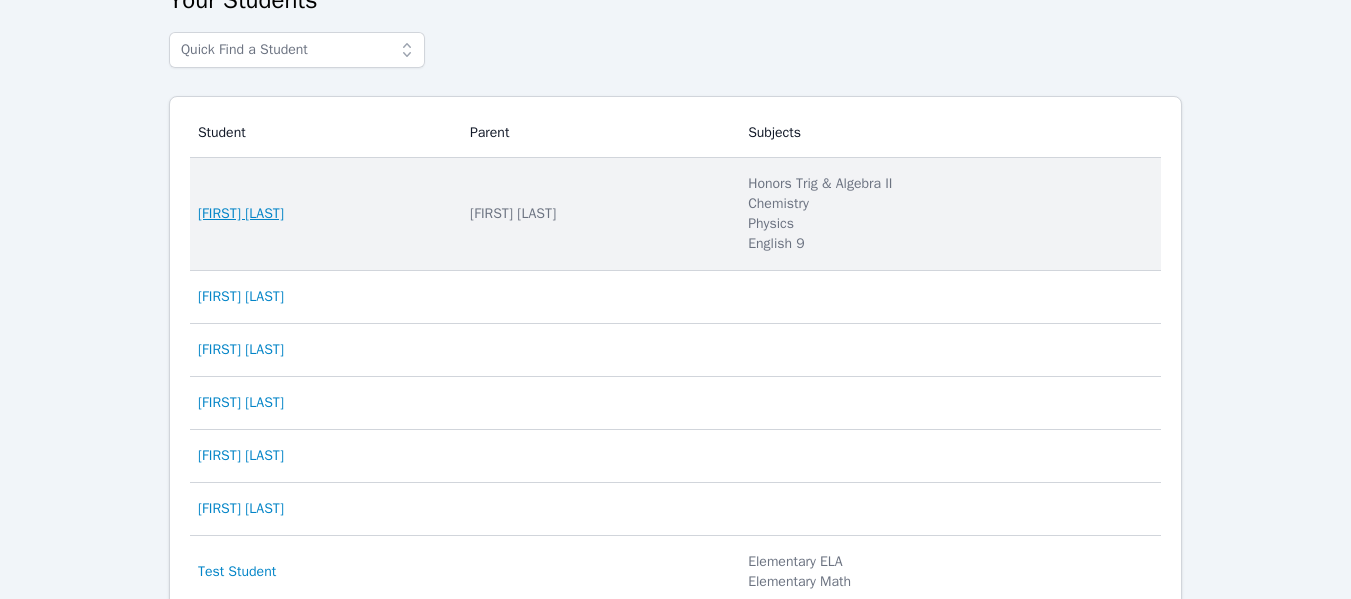click on "[FIRST] [LAST]" at bounding box center (241, 214) 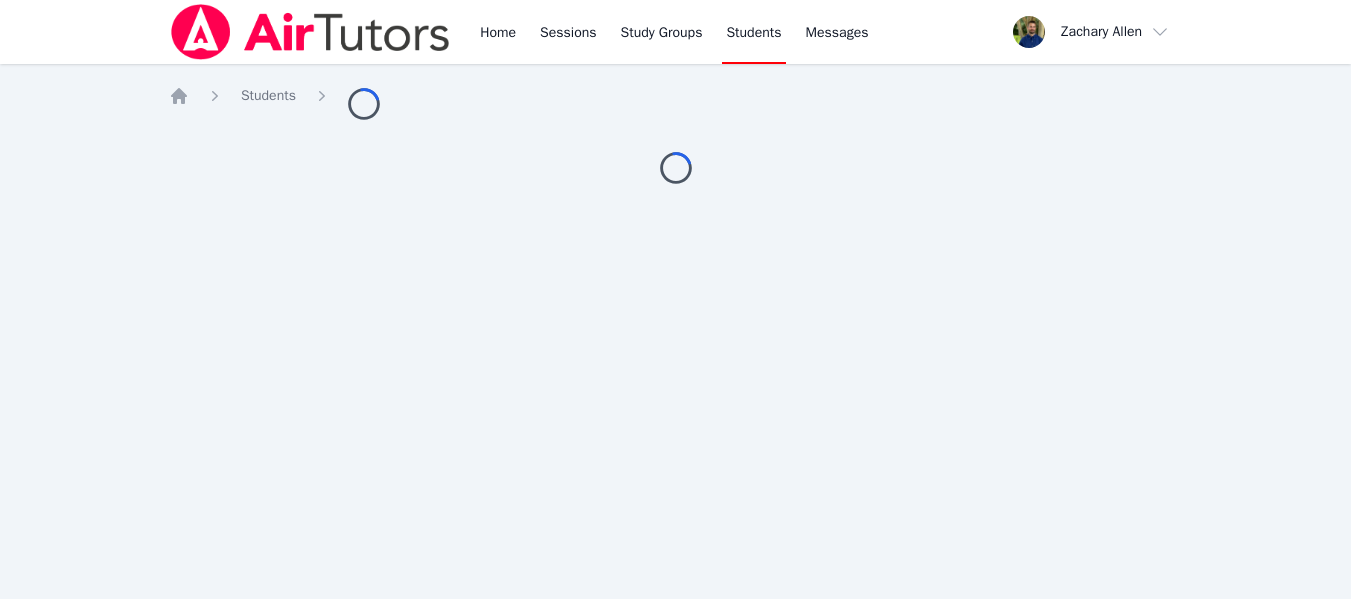 scroll, scrollTop: 0, scrollLeft: 0, axis: both 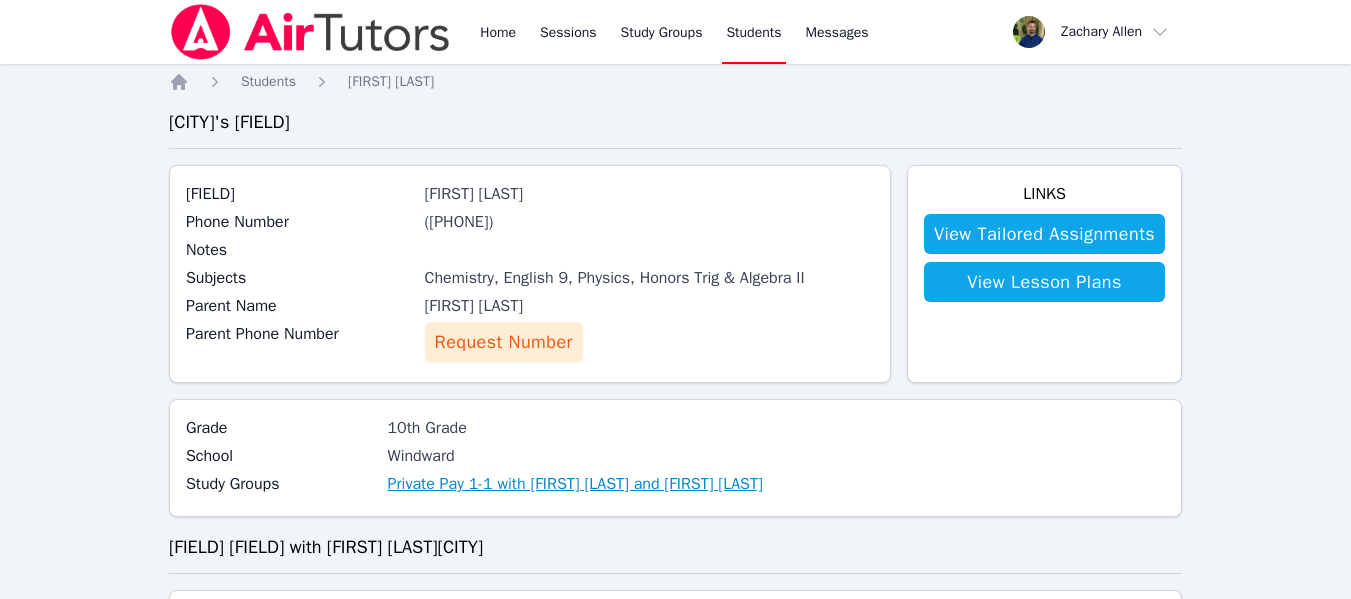 click on "Private Pay 1-1 with [NAME] [NAME] and [NAME] [NAME]" at bounding box center [575, 484] 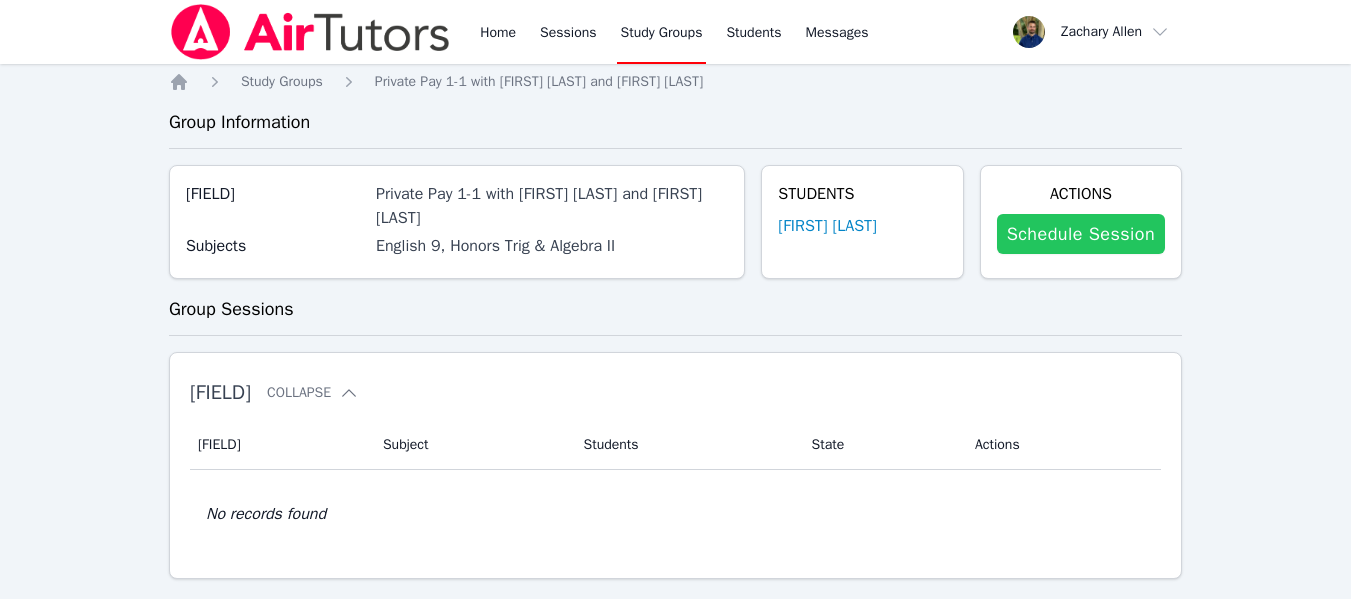 click on "Schedule Session" at bounding box center (1081, 234) 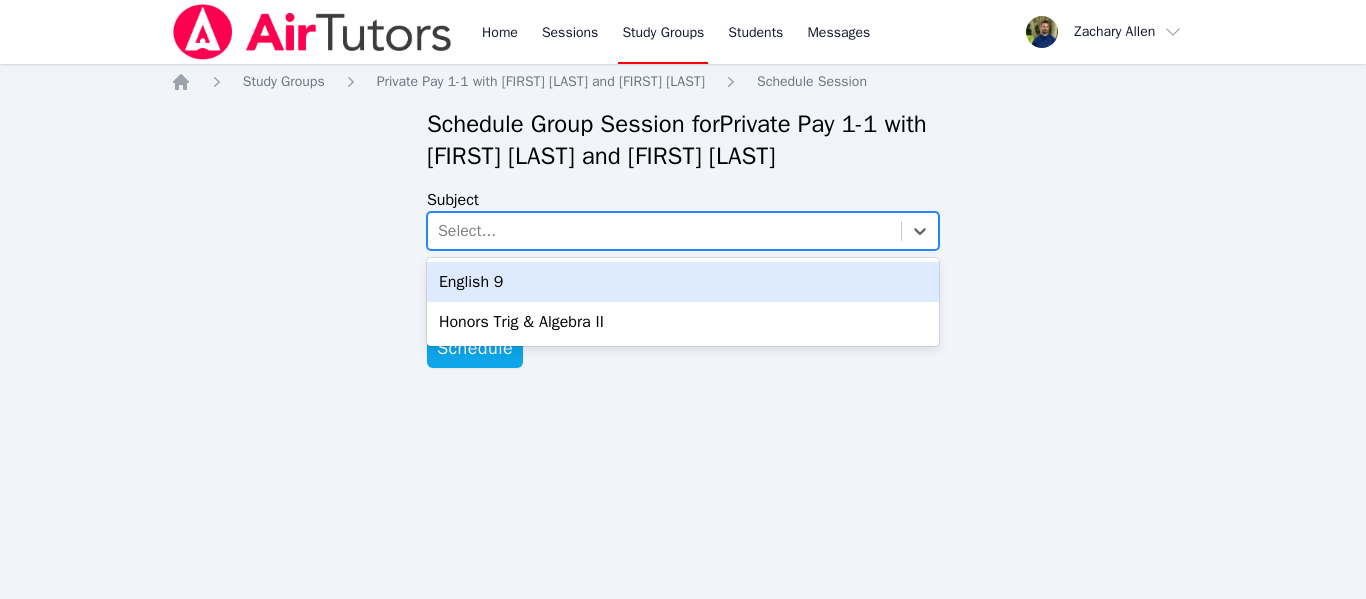 click on "Select..." at bounding box center [664, 231] 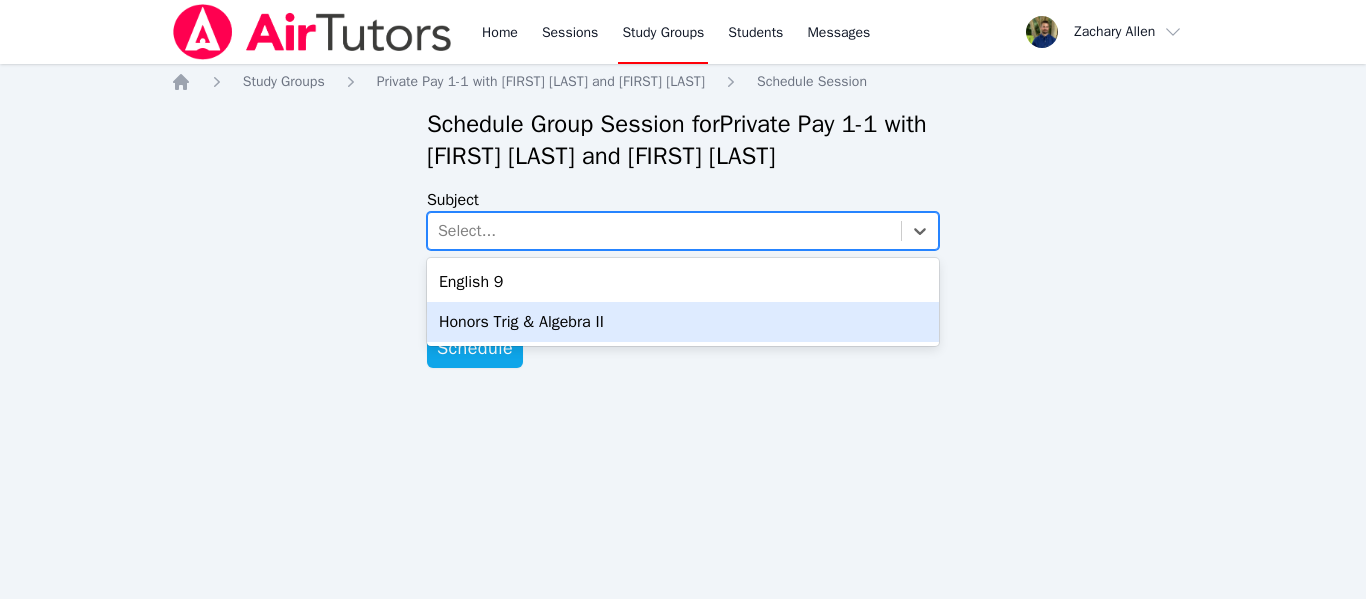 click on "Honors Trig & Algebra II" at bounding box center (683, 322) 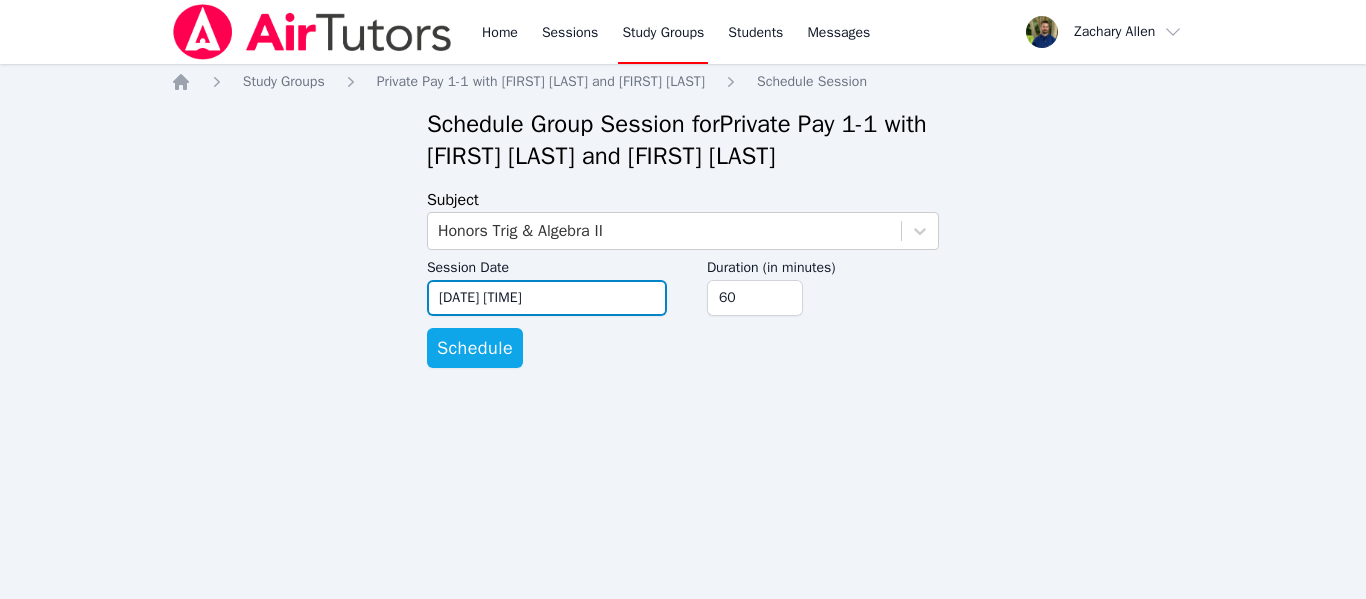 click on "08/07/2025 12:00 pm" at bounding box center [547, 298] 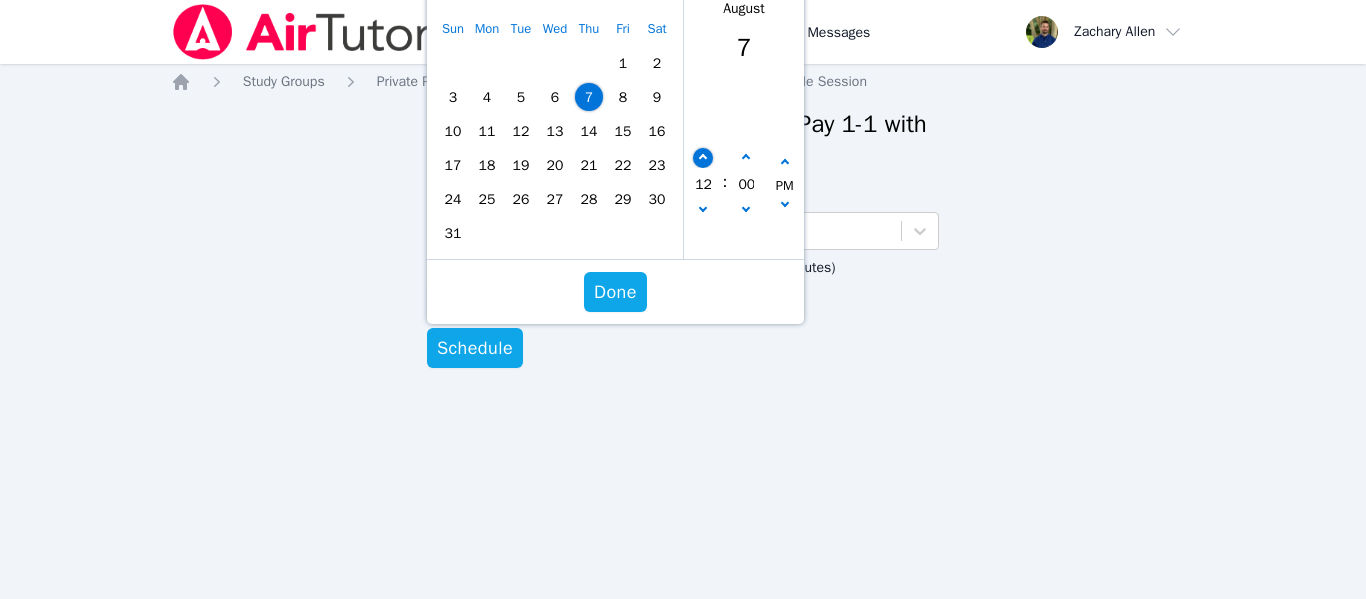 click at bounding box center (703, 158) 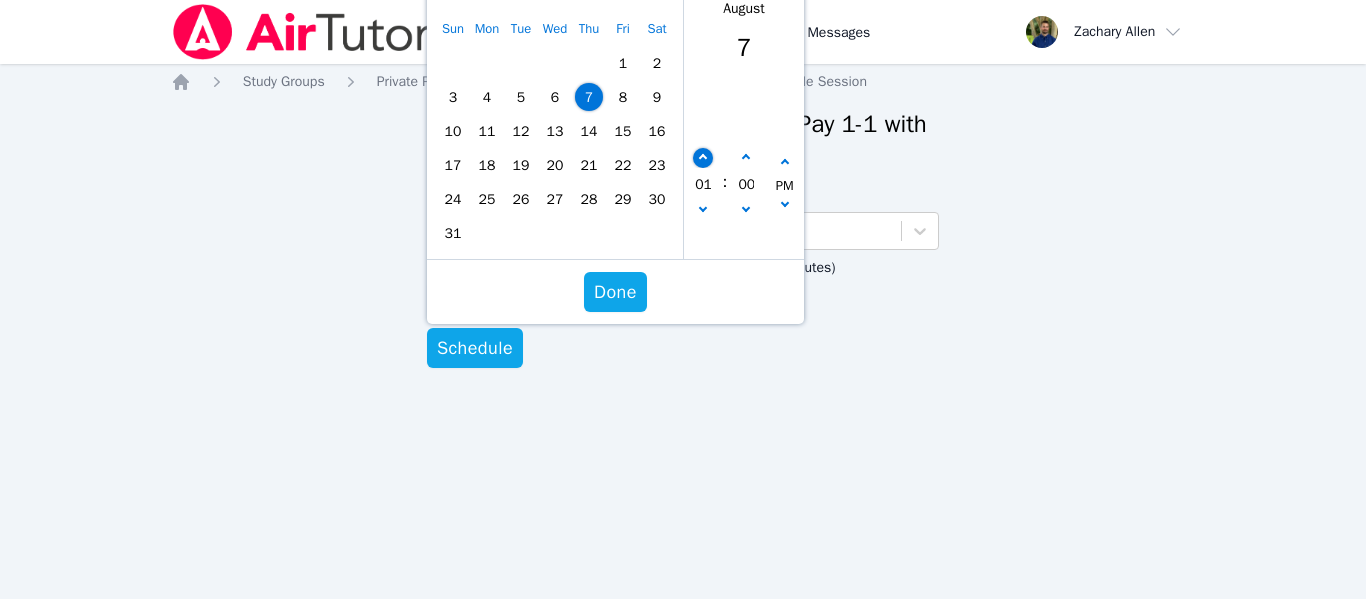 click at bounding box center (703, 158) 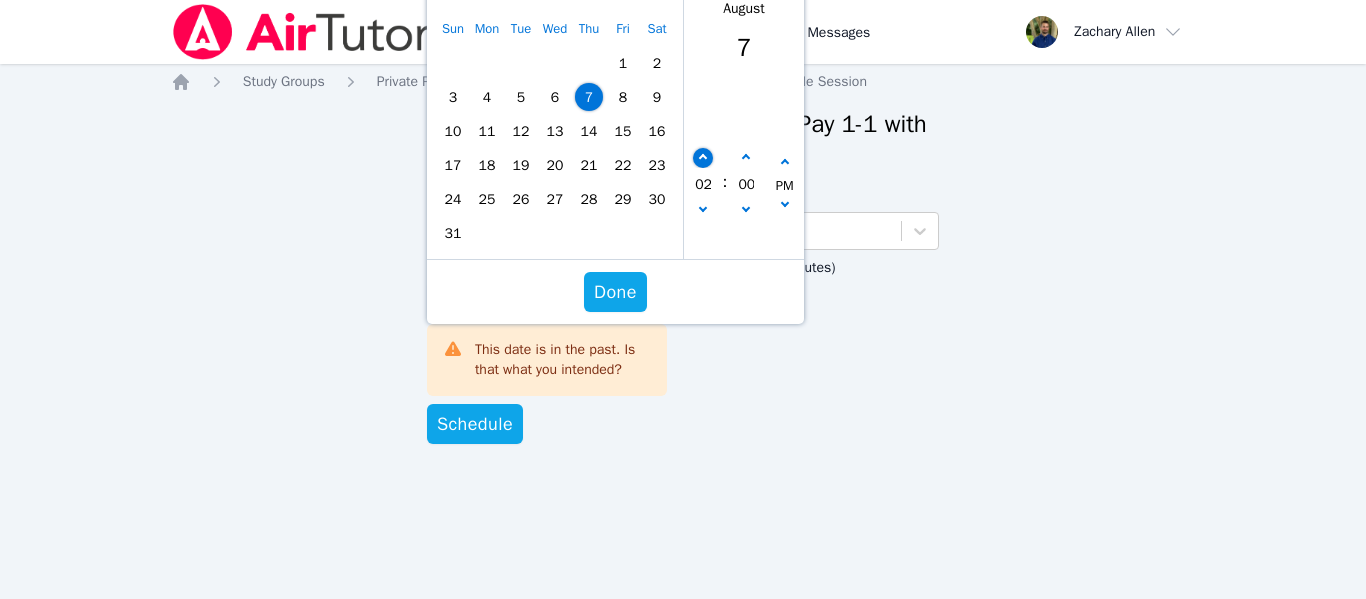 click at bounding box center (703, 158) 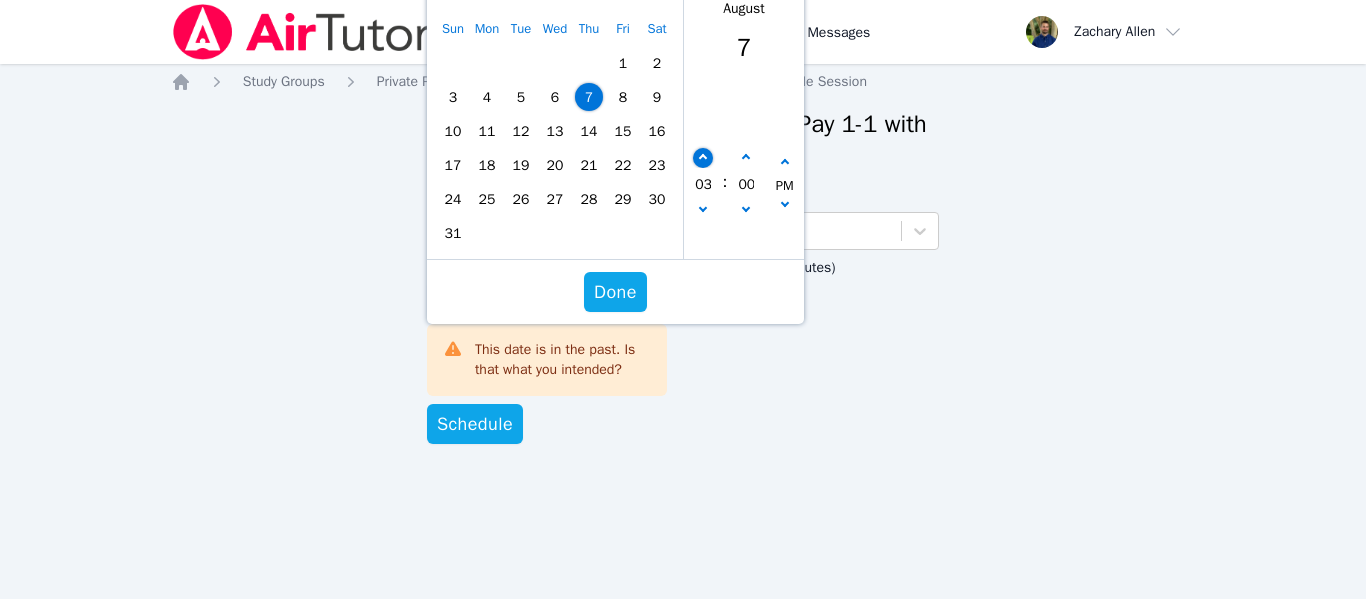 click at bounding box center (703, 158) 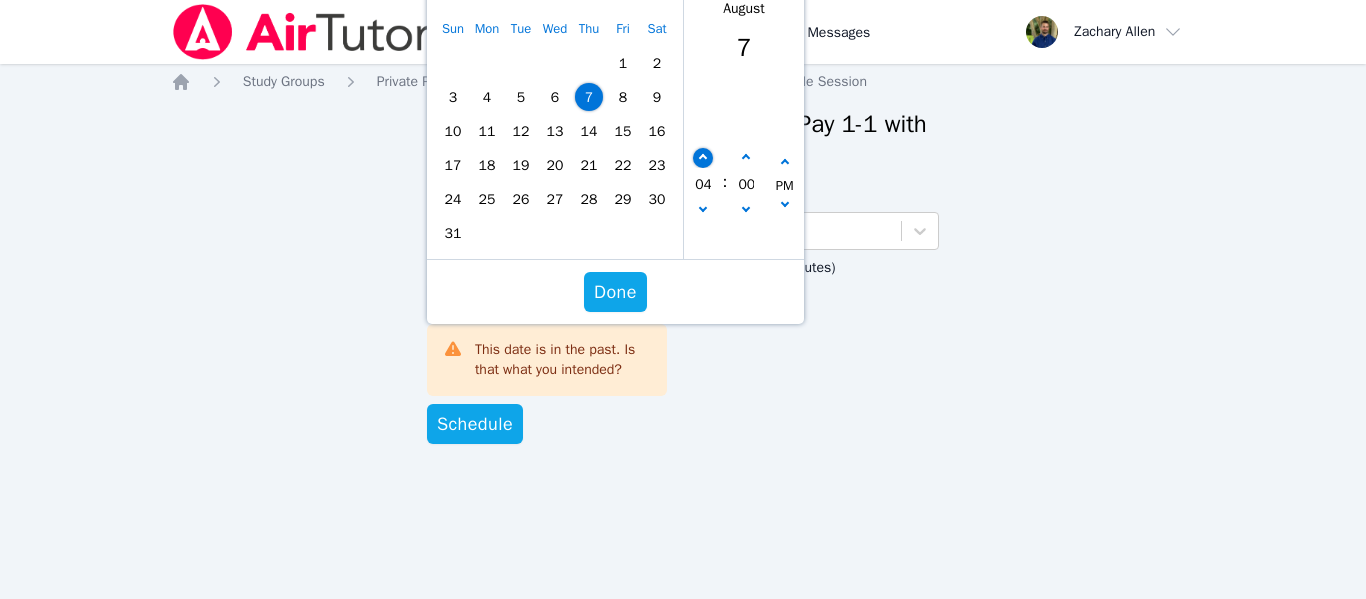 click at bounding box center [703, 158] 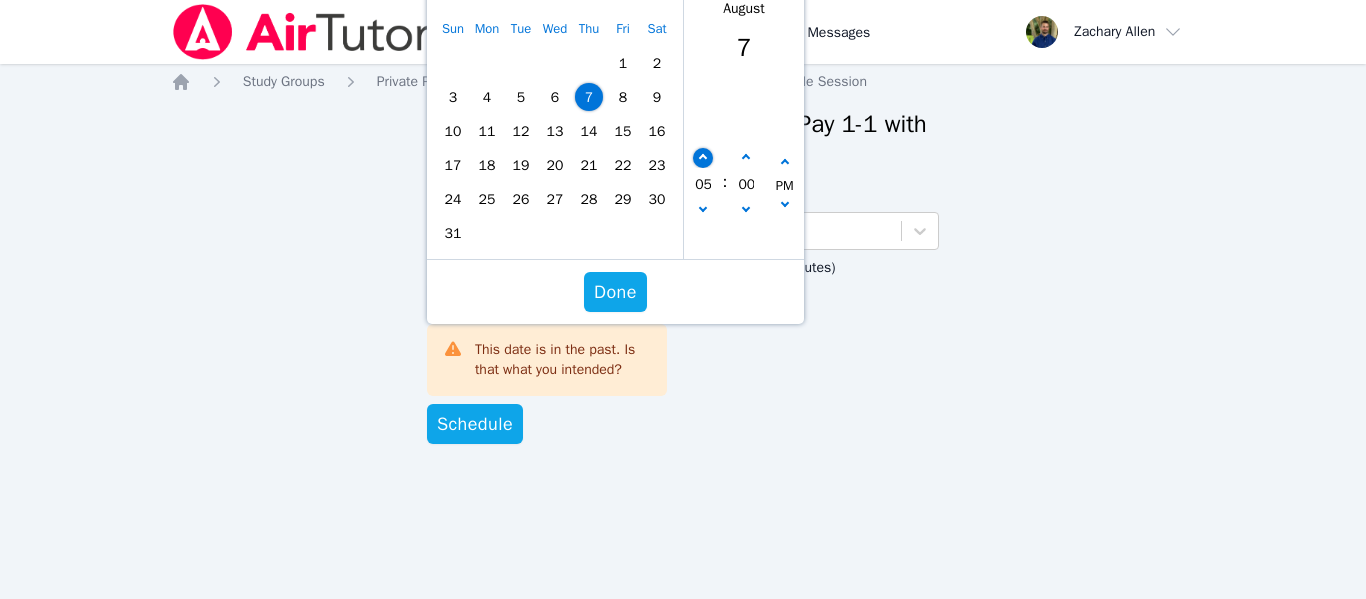 click at bounding box center [703, 158] 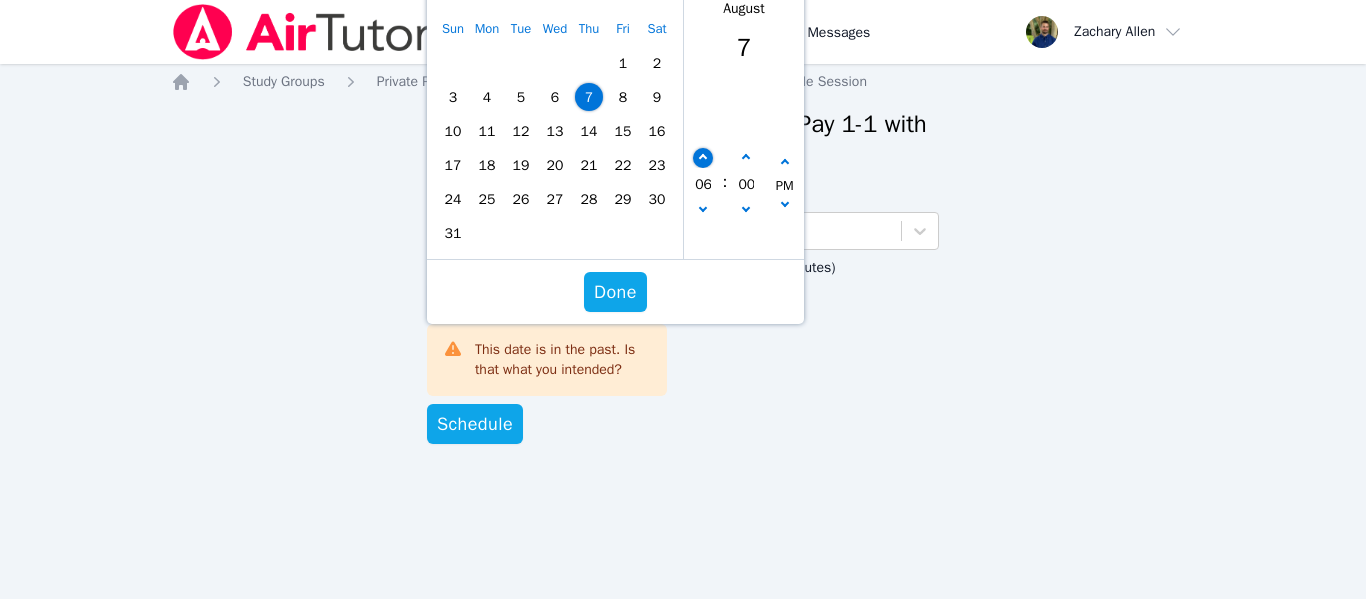 click at bounding box center [703, 158] 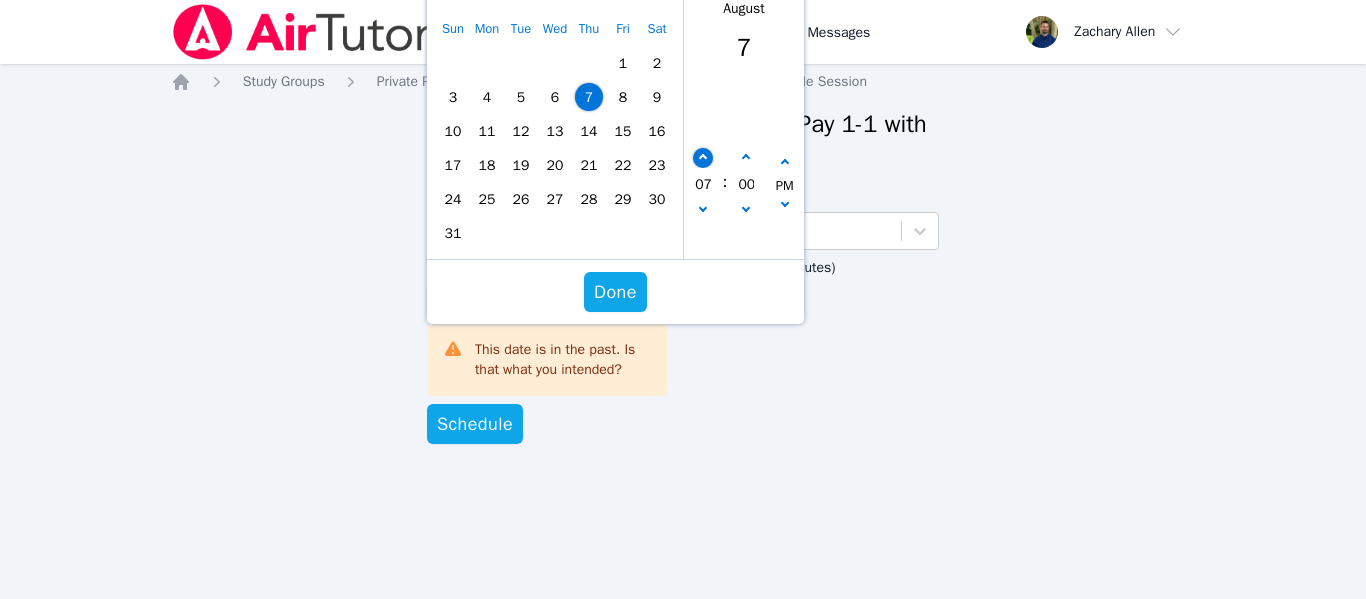 click at bounding box center [703, 158] 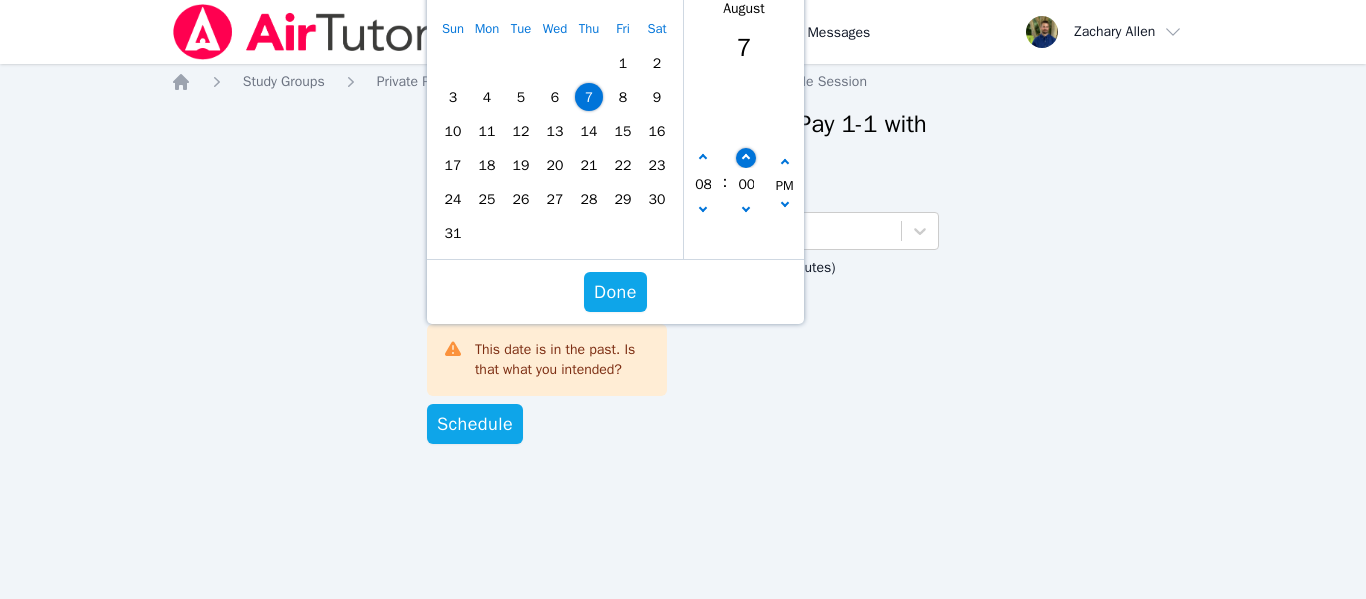 click at bounding box center (746, 158) 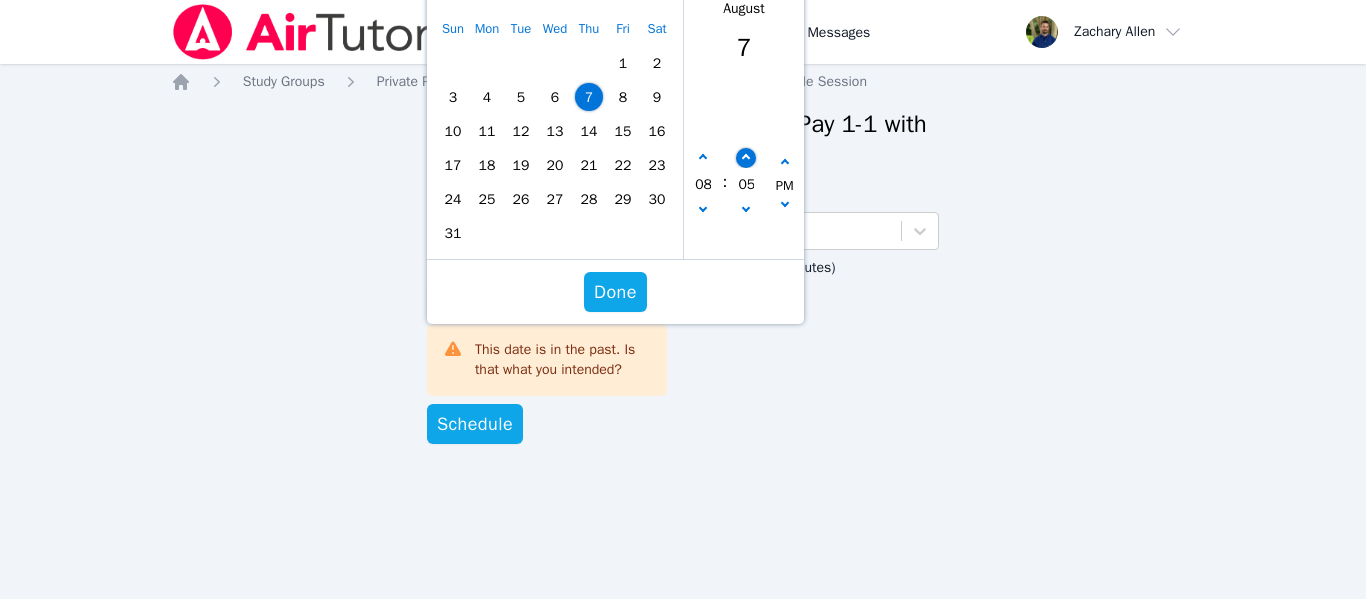 click at bounding box center (746, 158) 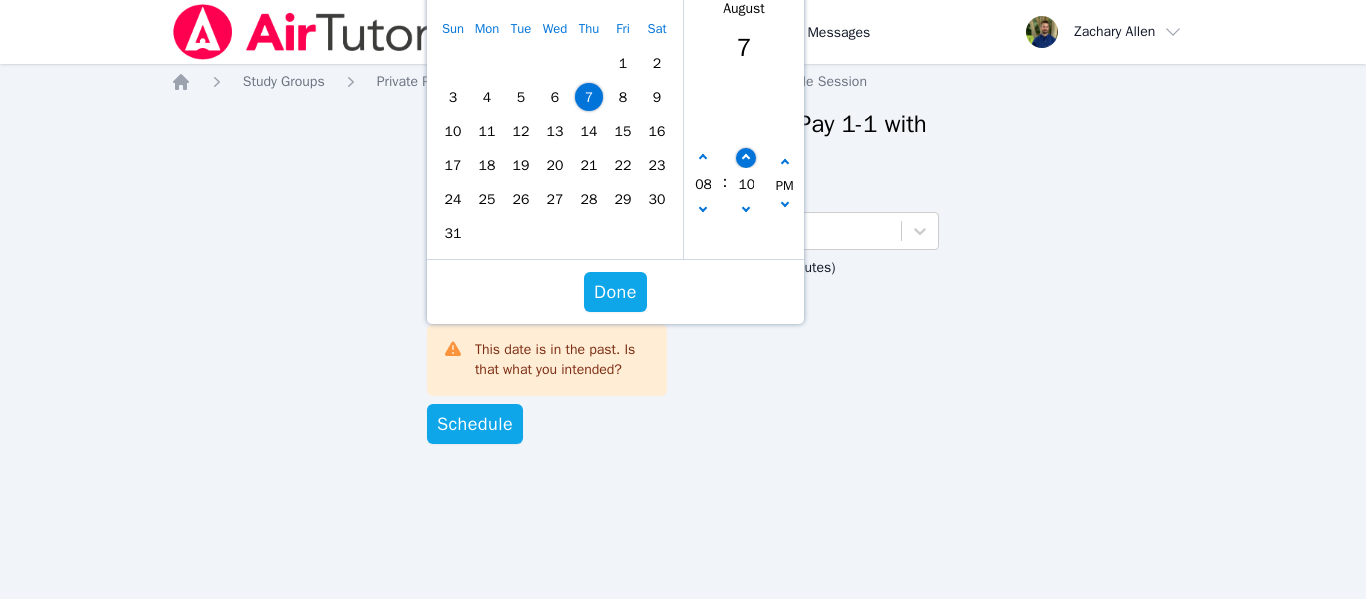 click at bounding box center [746, 158] 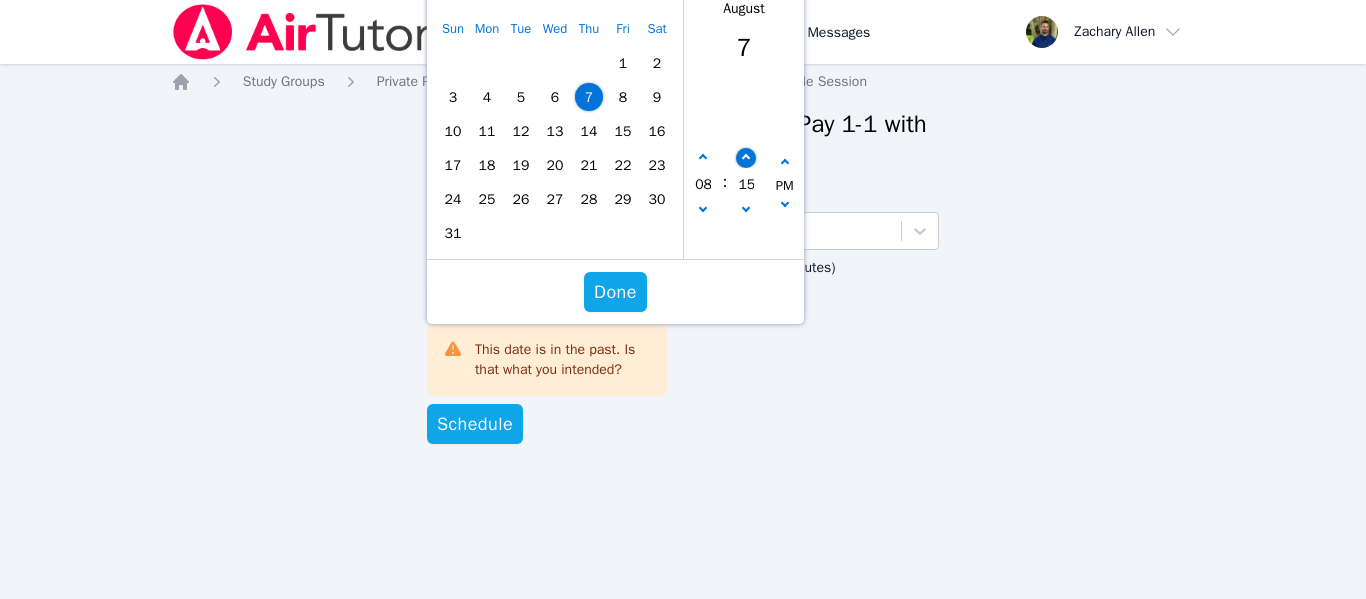 click at bounding box center [746, 158] 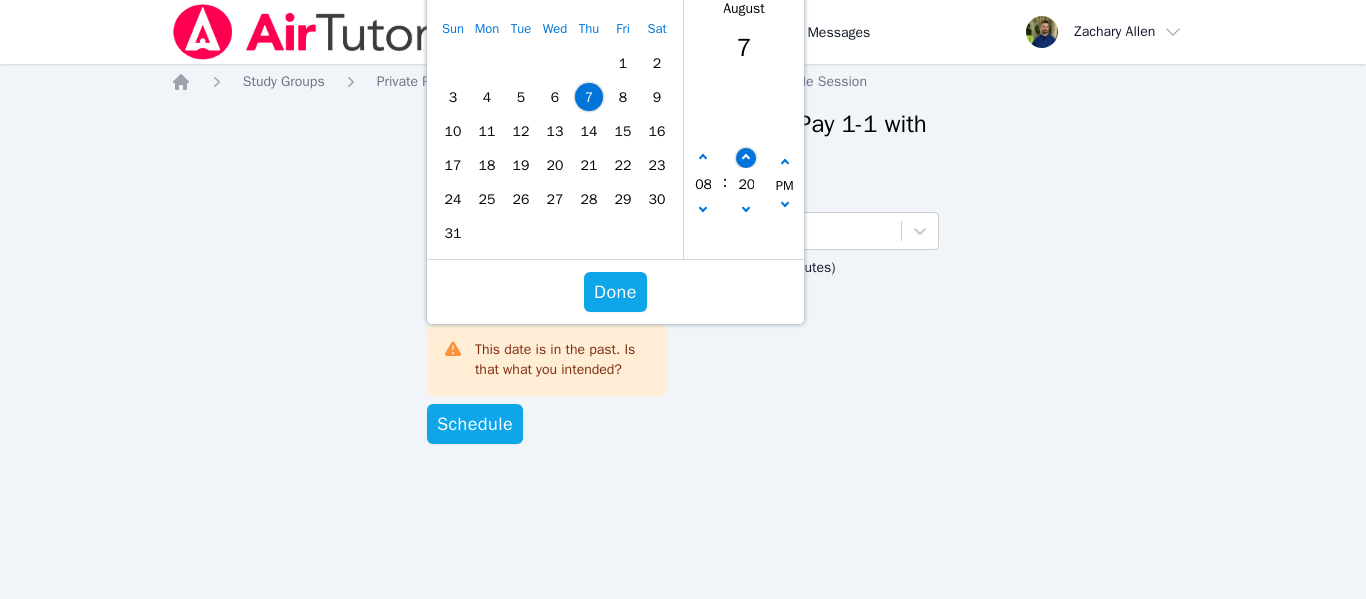 click at bounding box center [746, 158] 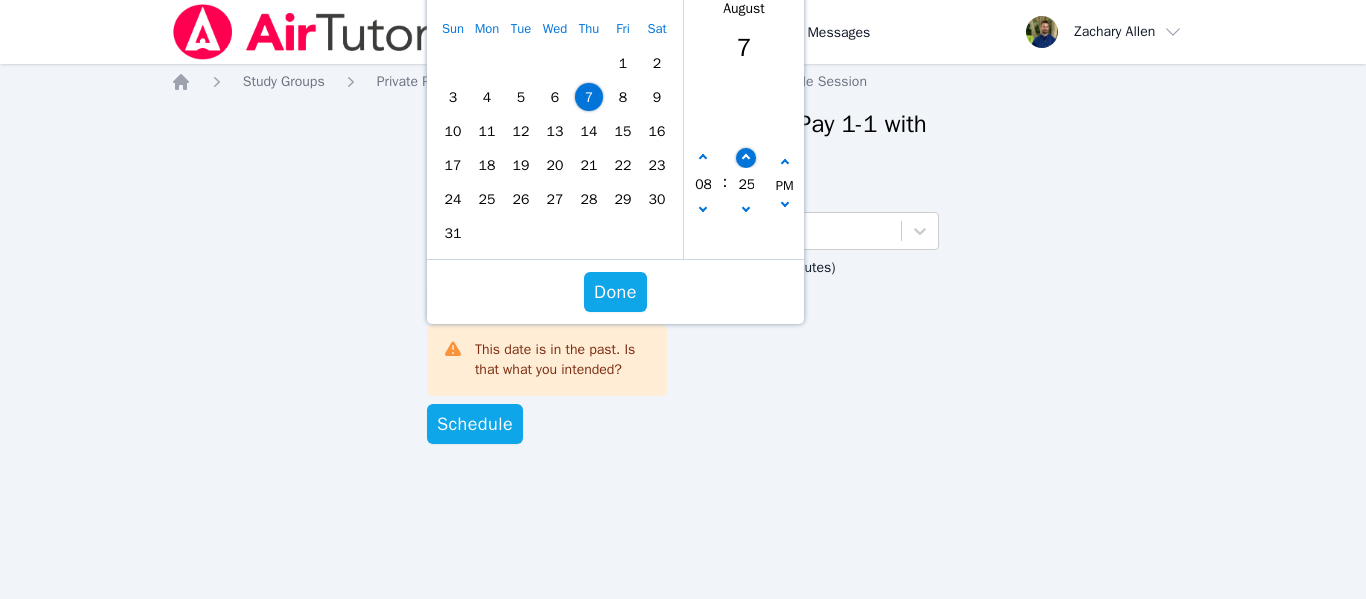 click at bounding box center (746, 158) 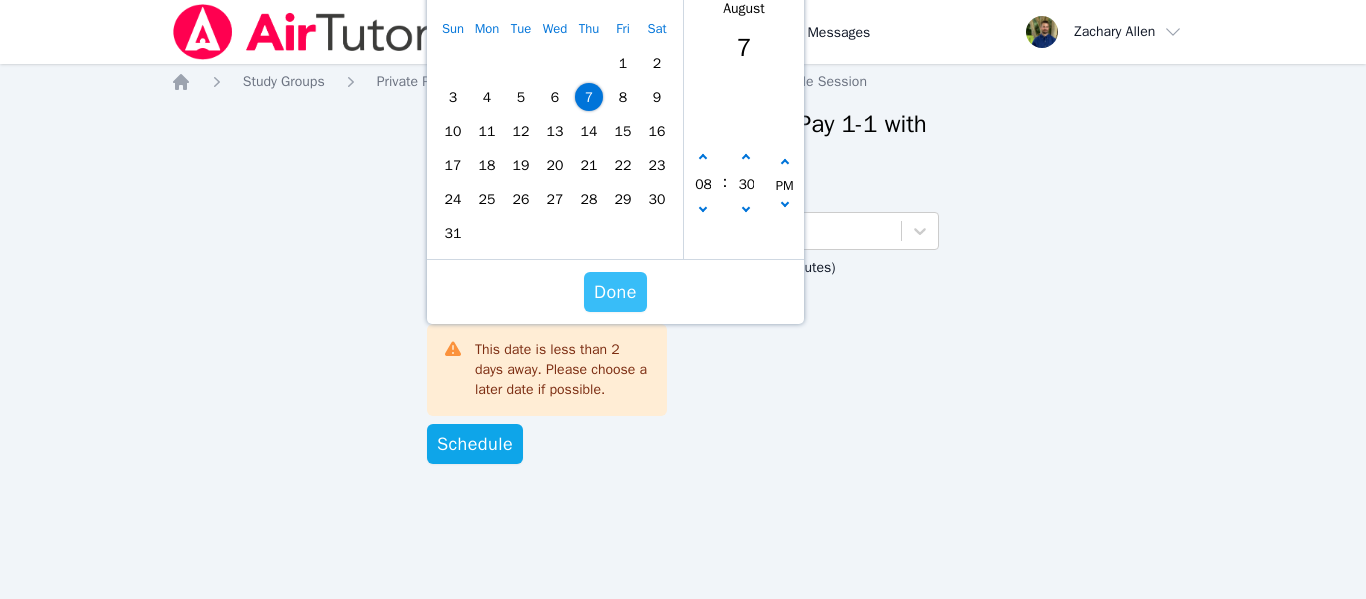 click on "Done" at bounding box center [615, 292] 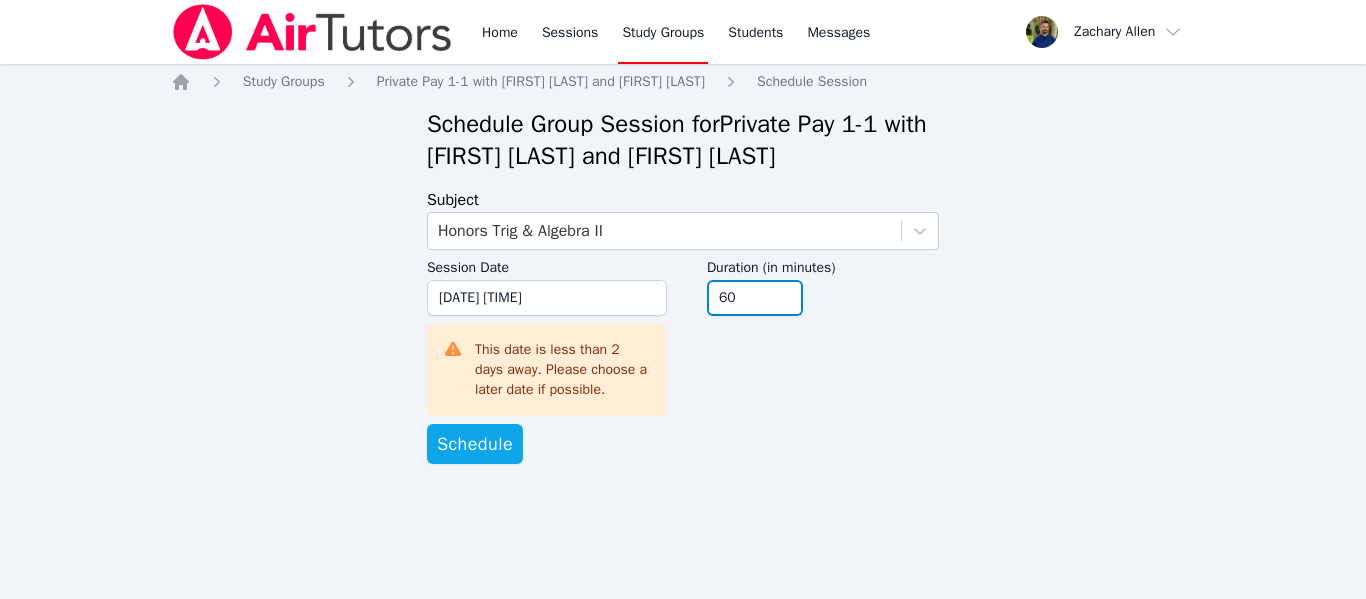 click on "60" at bounding box center [755, 298] 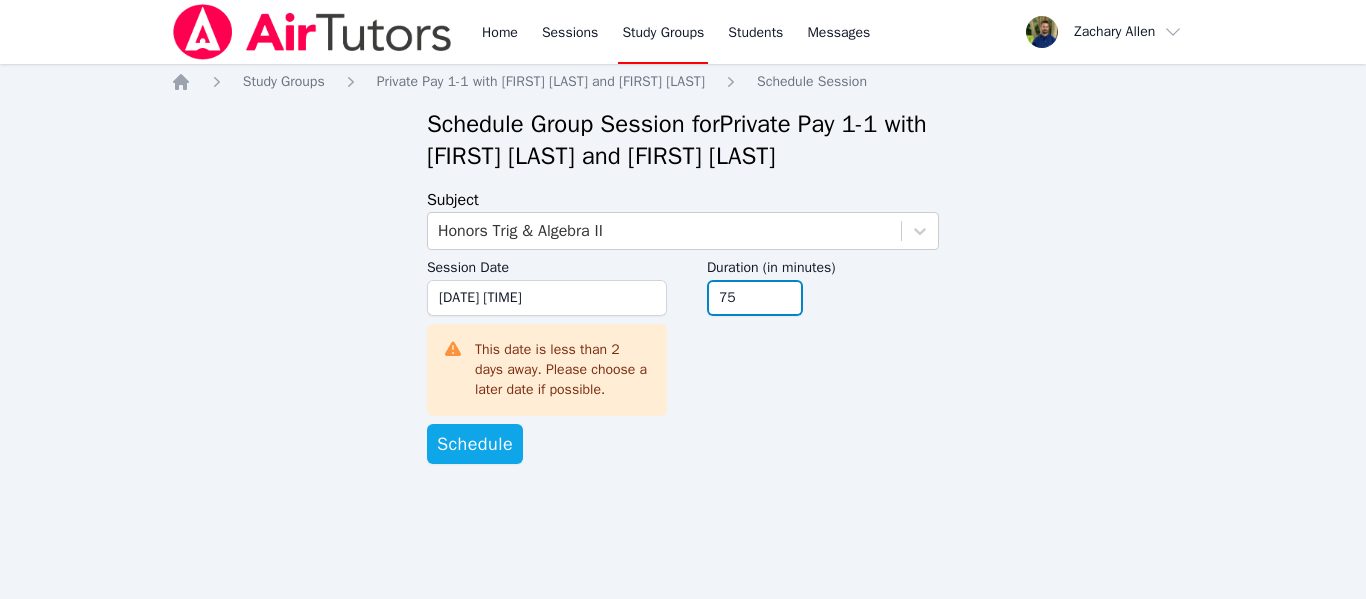 click on "75" at bounding box center [755, 298] 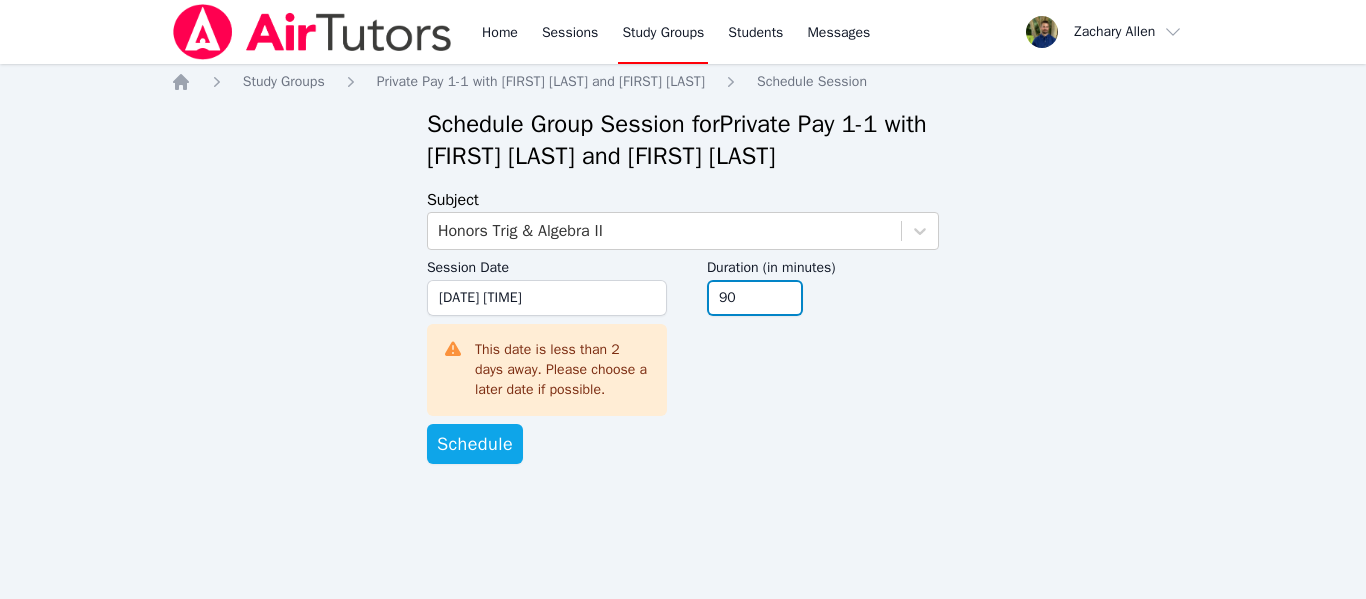 type on "90" 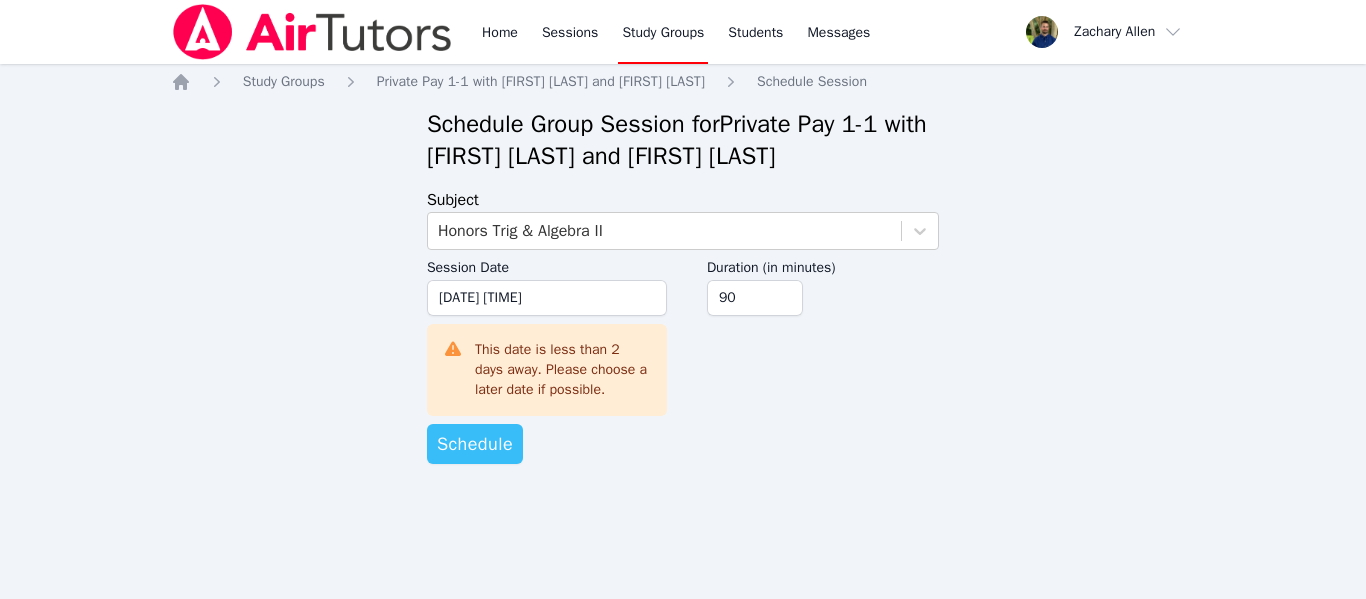 click on "Schedule" at bounding box center [475, 444] 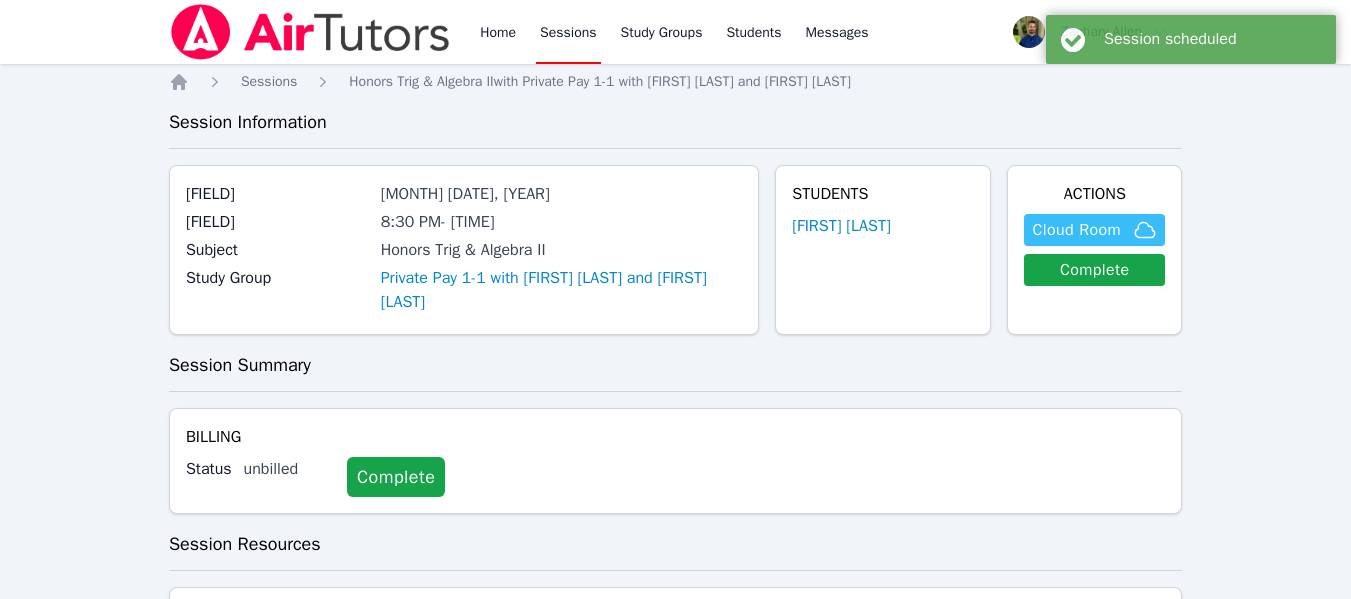 click on "Cloud Room" at bounding box center [1076, 230] 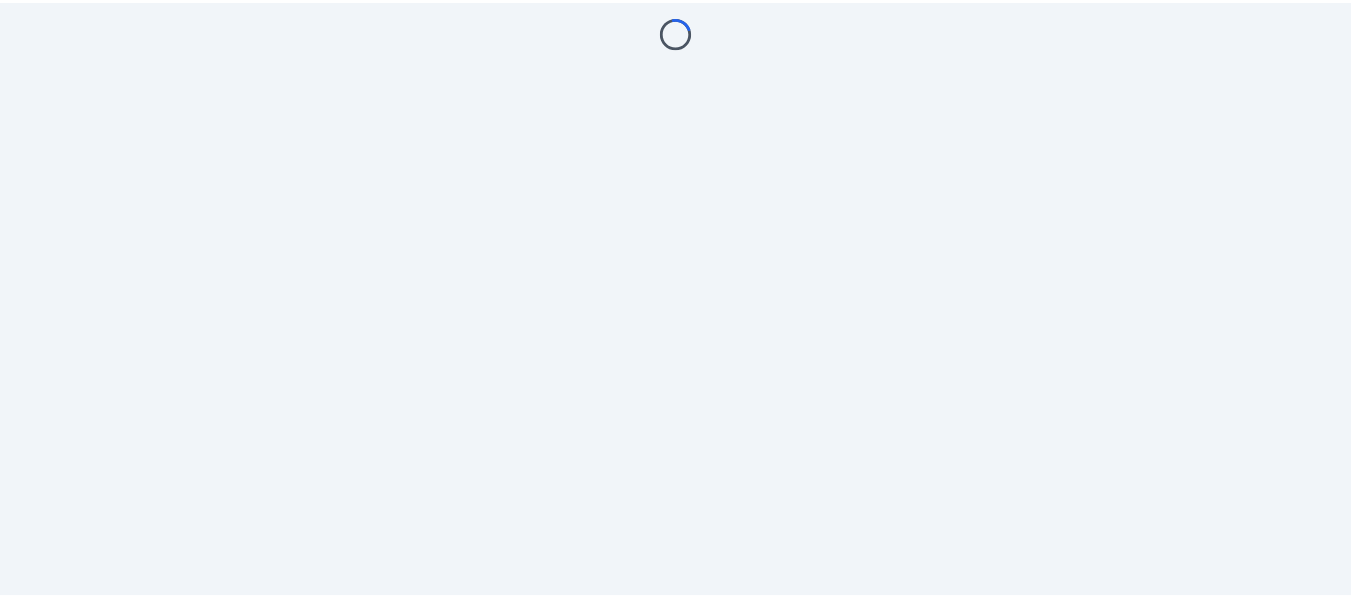 scroll, scrollTop: 0, scrollLeft: 0, axis: both 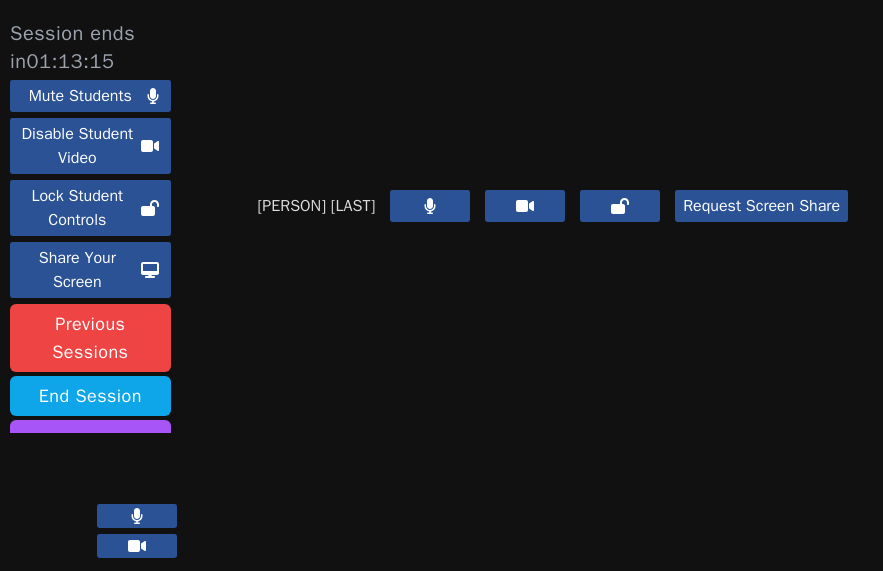 click at bounding box center [553, 85] 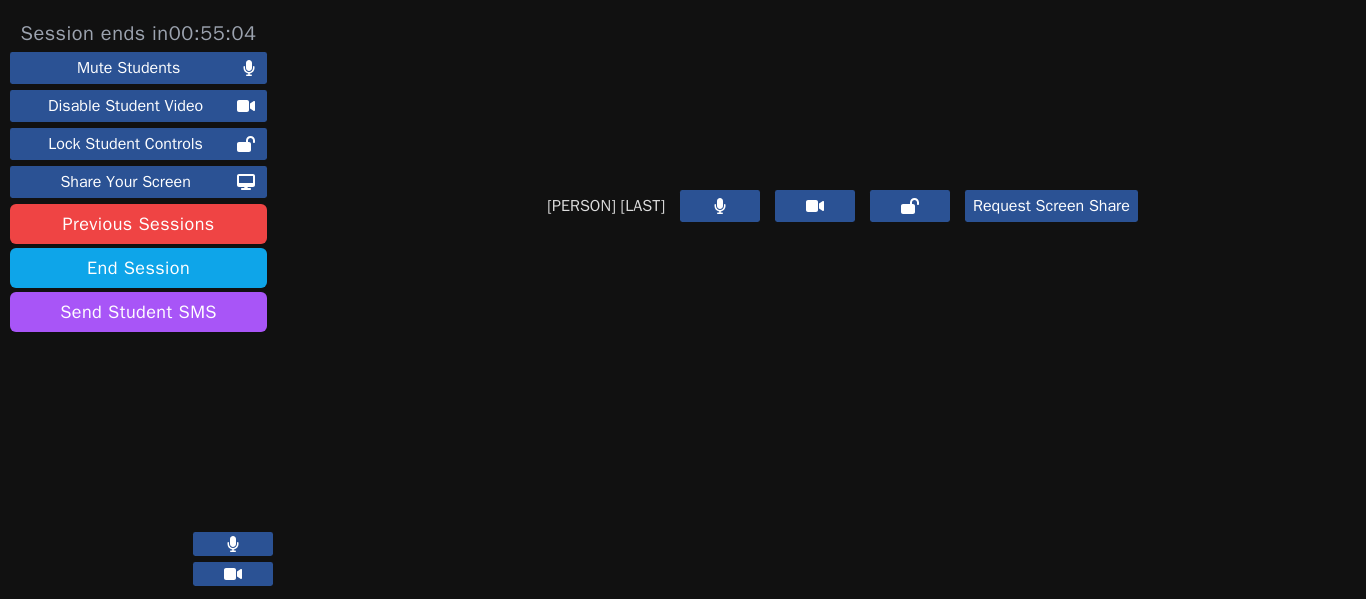 click at bounding box center [144, 521] 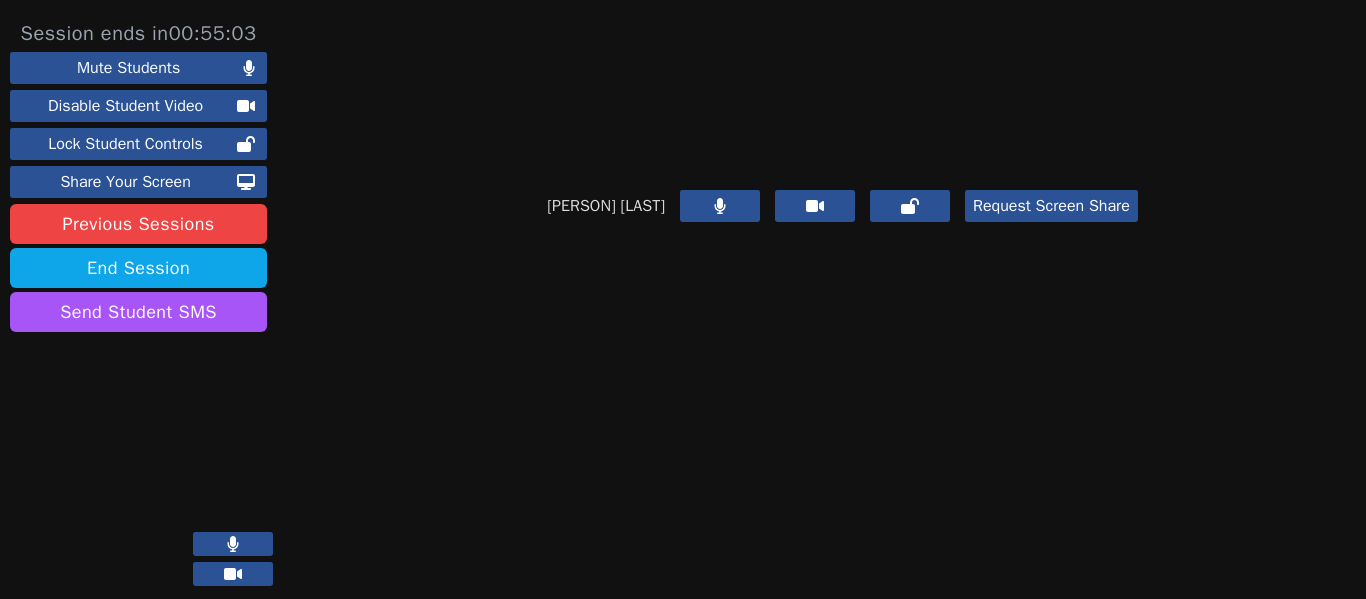 click at bounding box center [144, 521] 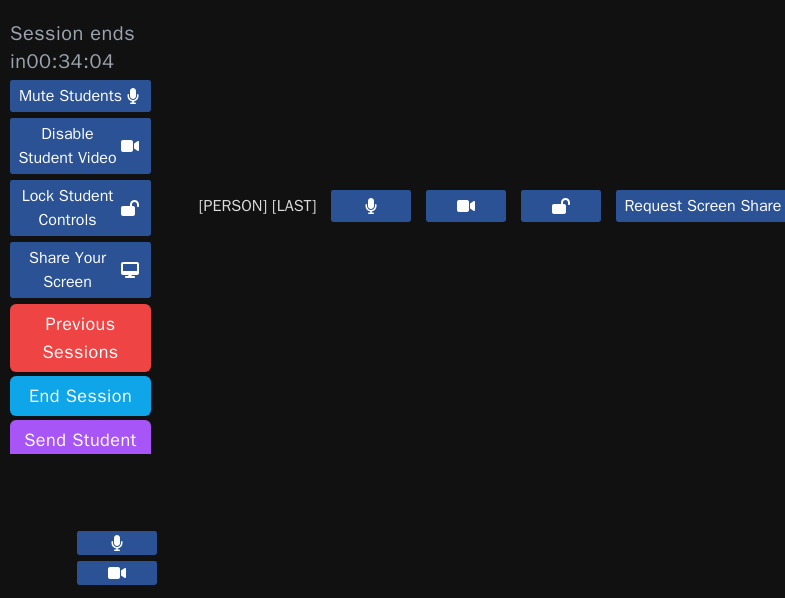 click at bounding box center (494, 85) 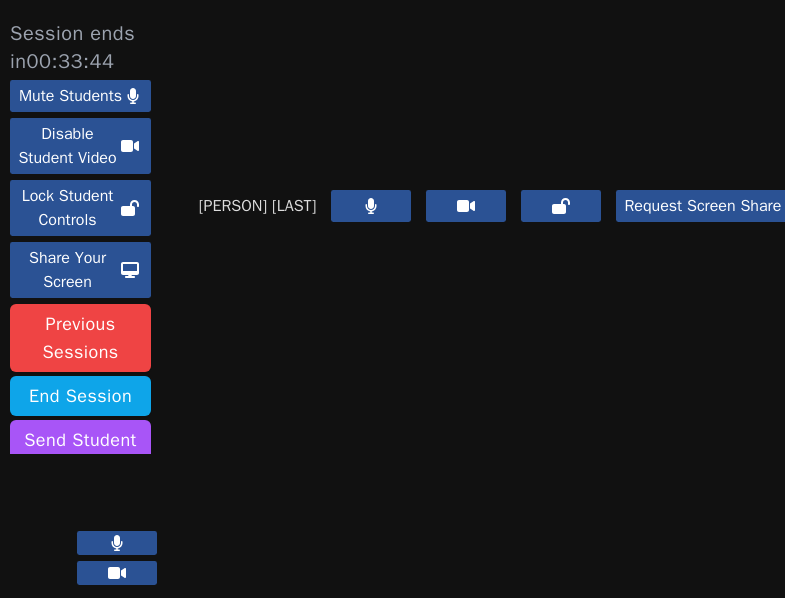 click at bounding box center [494, 85] 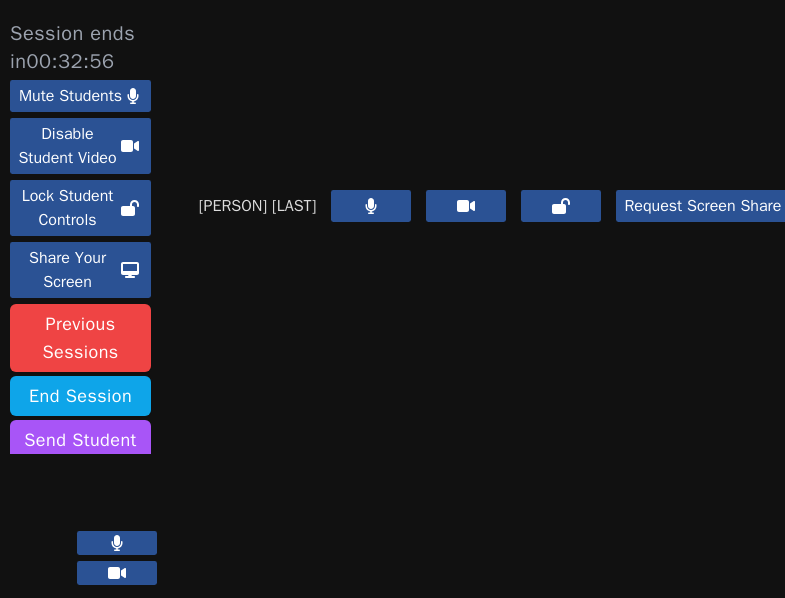 click at bounding box center [494, 85] 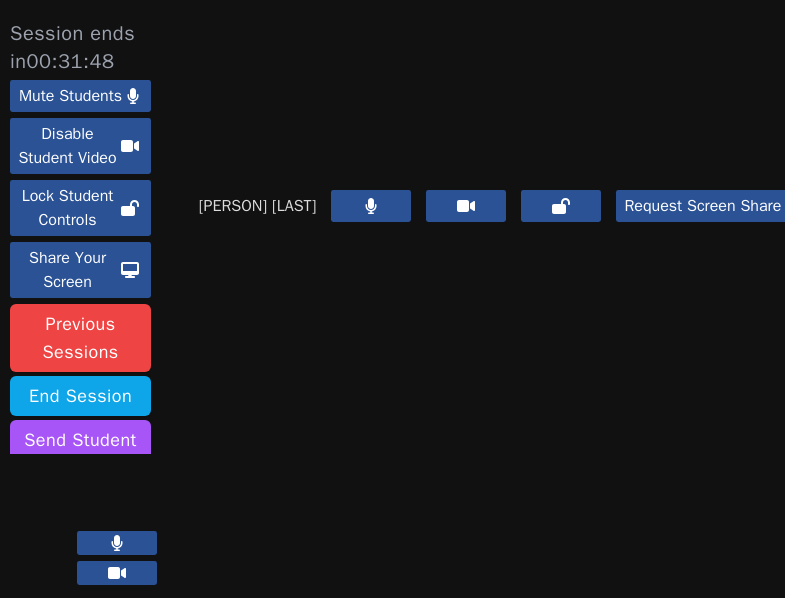click at bounding box center (494, 85) 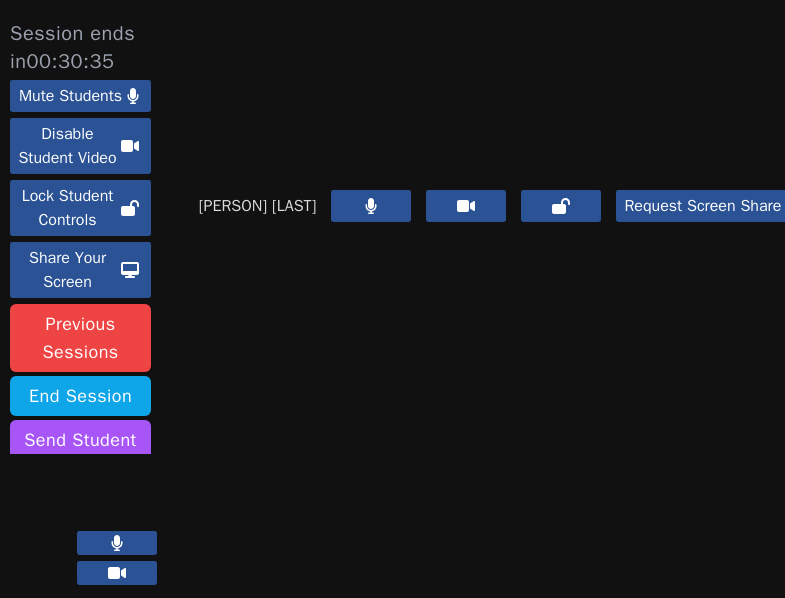 click at bounding box center [494, 85] 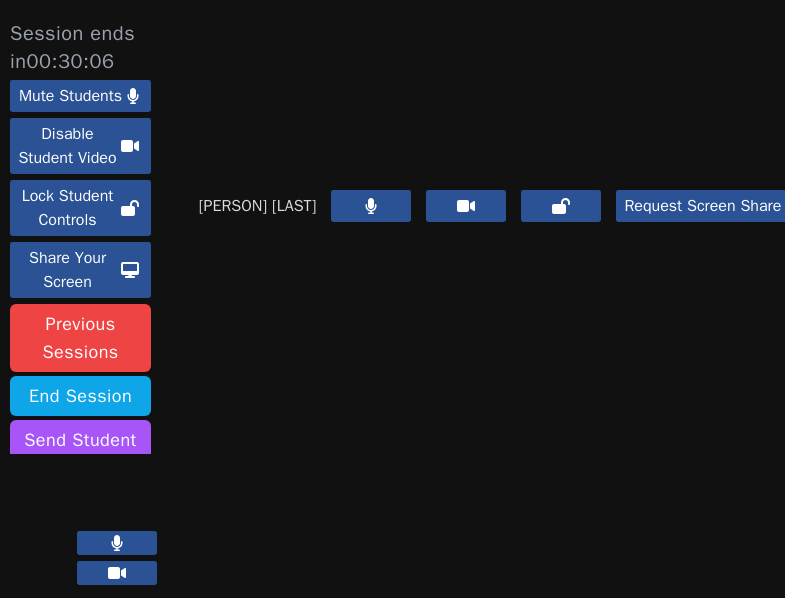 click at bounding box center (494, 85) 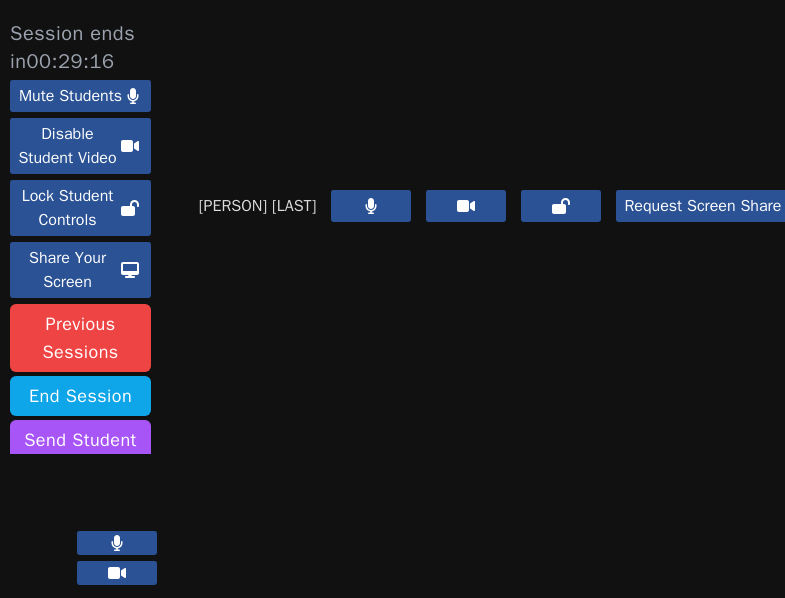 click at bounding box center [494, 85] 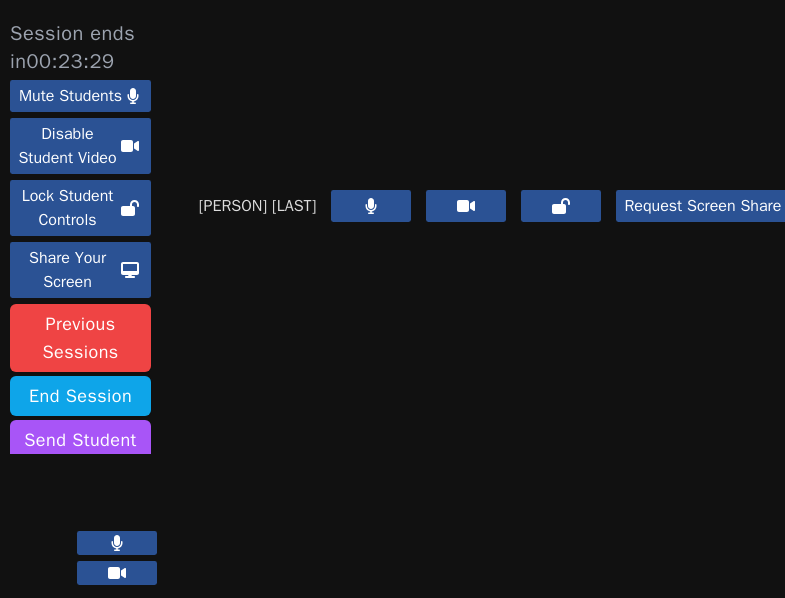 click at bounding box center [494, 85] 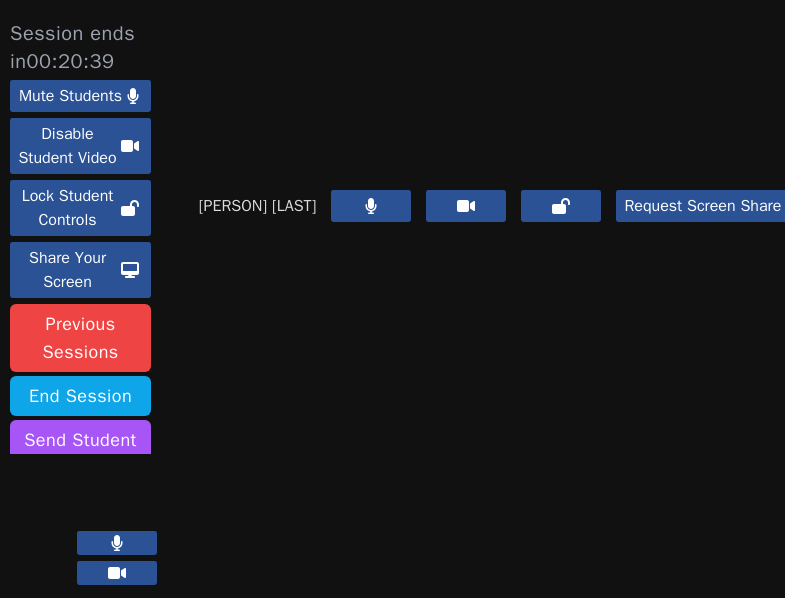 click at bounding box center (494, 85) 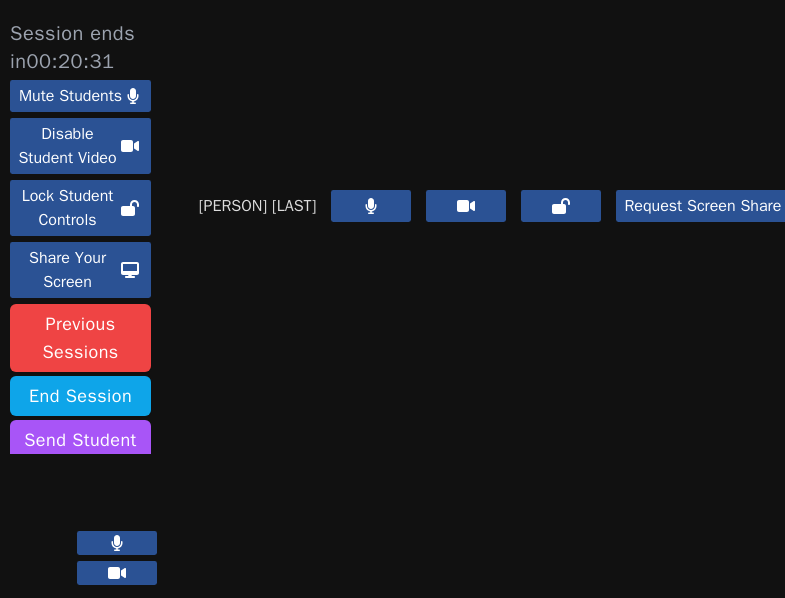 click at bounding box center (494, 85) 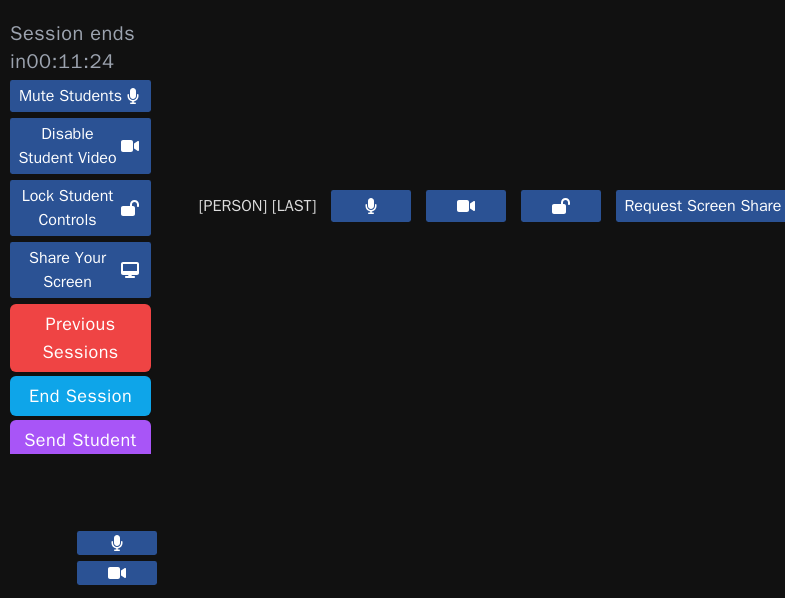click on "[FIRST] [LAST] Request Screen Share" at bounding box center [494, 309] 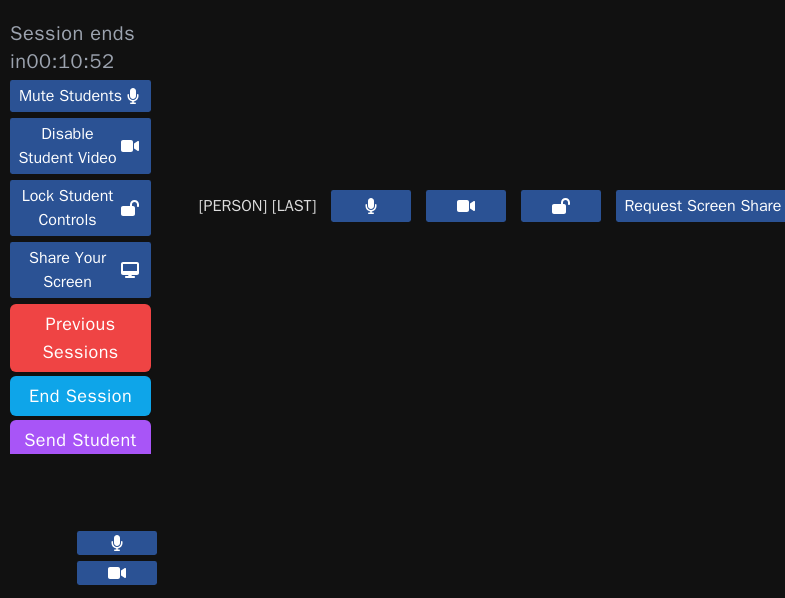 click on "[FIRST] [LAST] Request Screen Share" at bounding box center [494, 309] 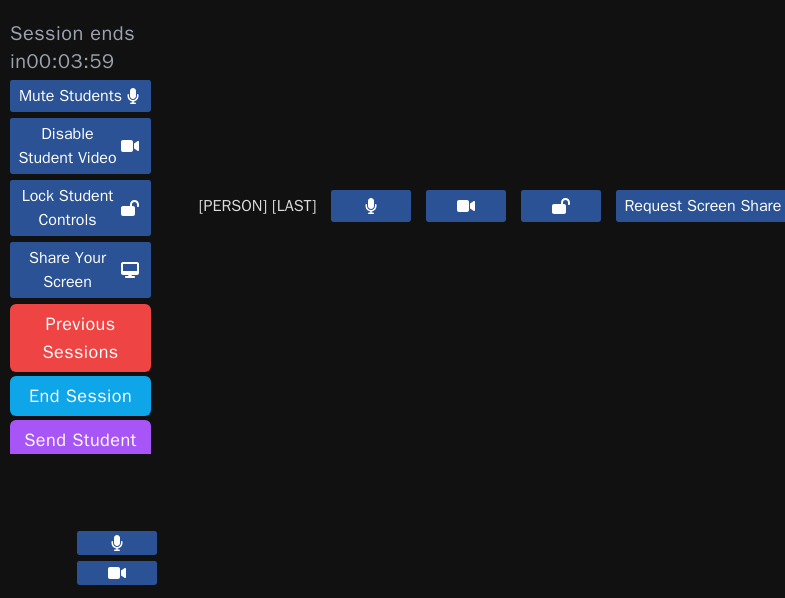 click on "[FIRST] [LAST] Request Screen Share" at bounding box center (494, 309) 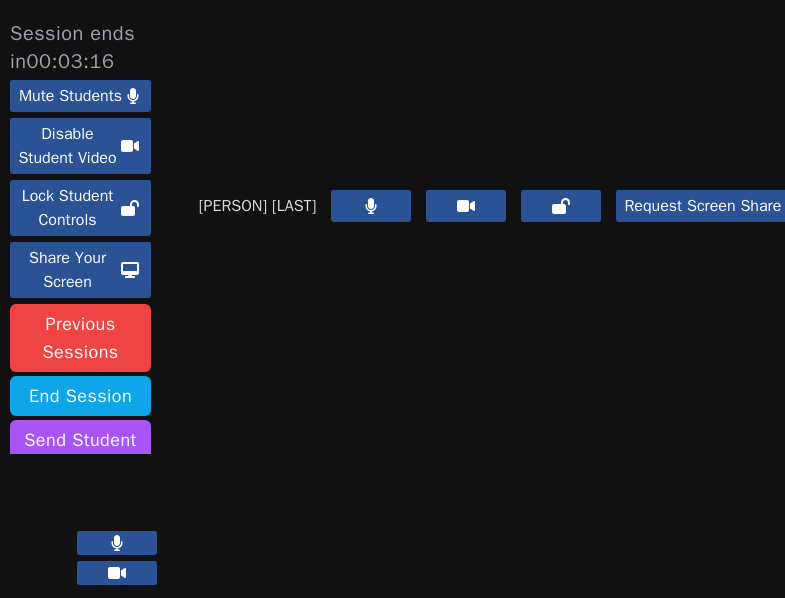 click at bounding box center [494, 85] 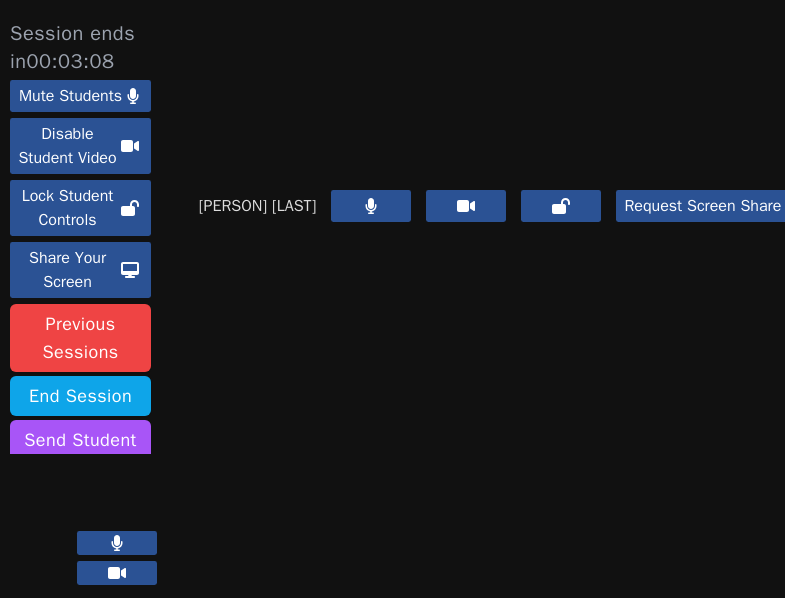 click at bounding box center [494, 85] 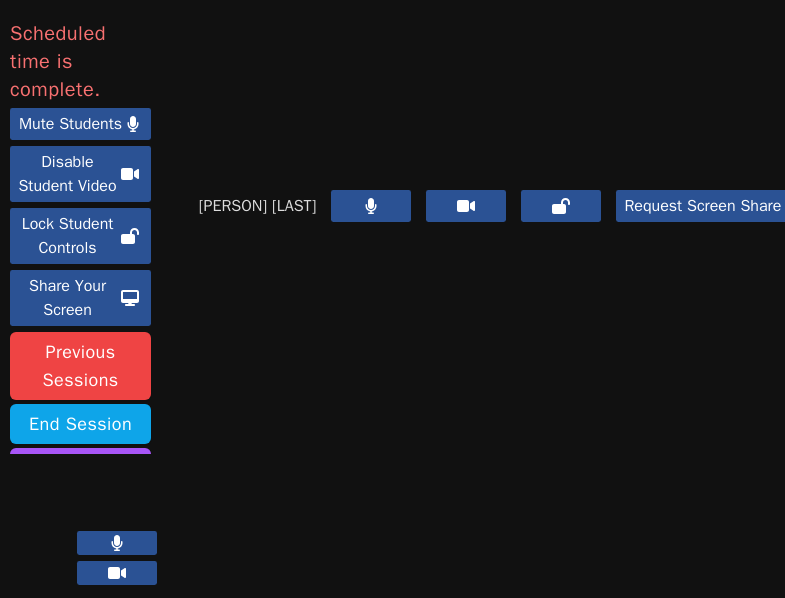 click at bounding box center (494, 85) 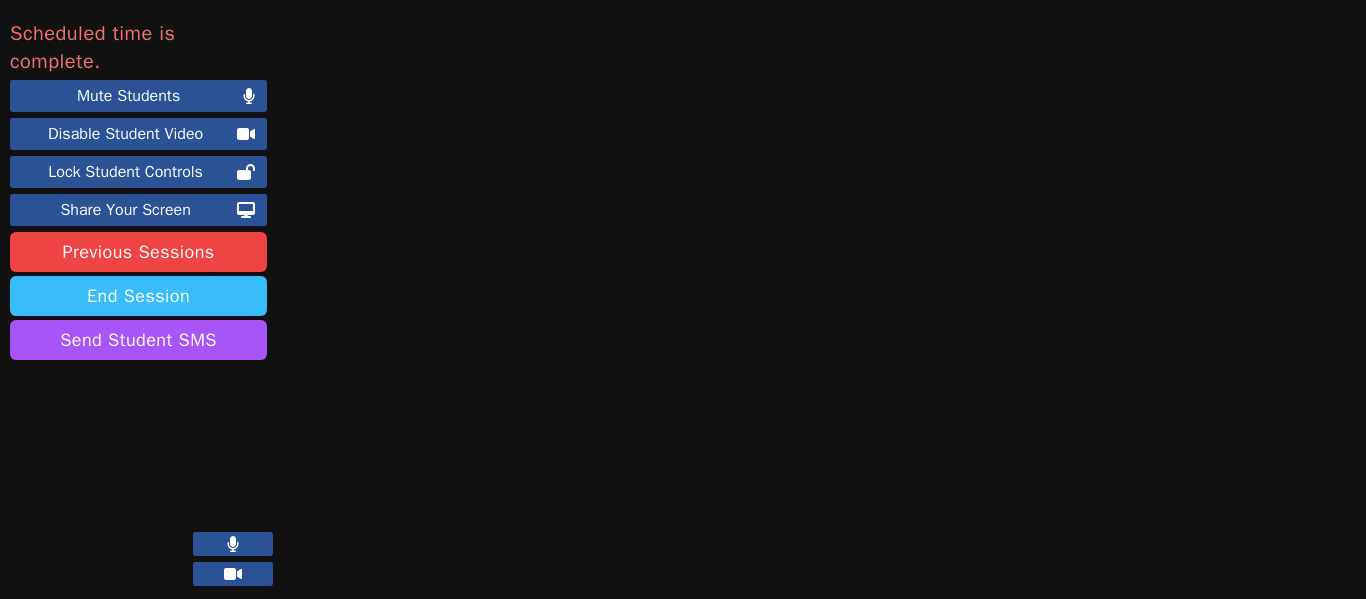 click on "End Session" at bounding box center [138, 296] 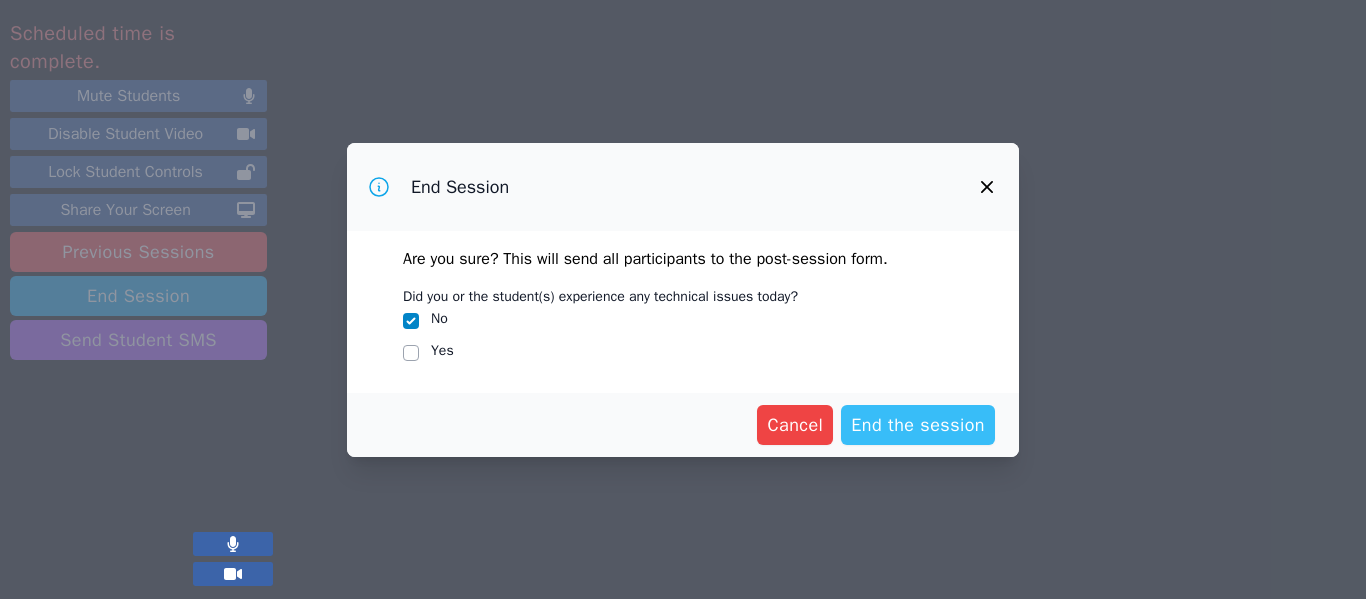 click on "End the session" at bounding box center [918, 425] 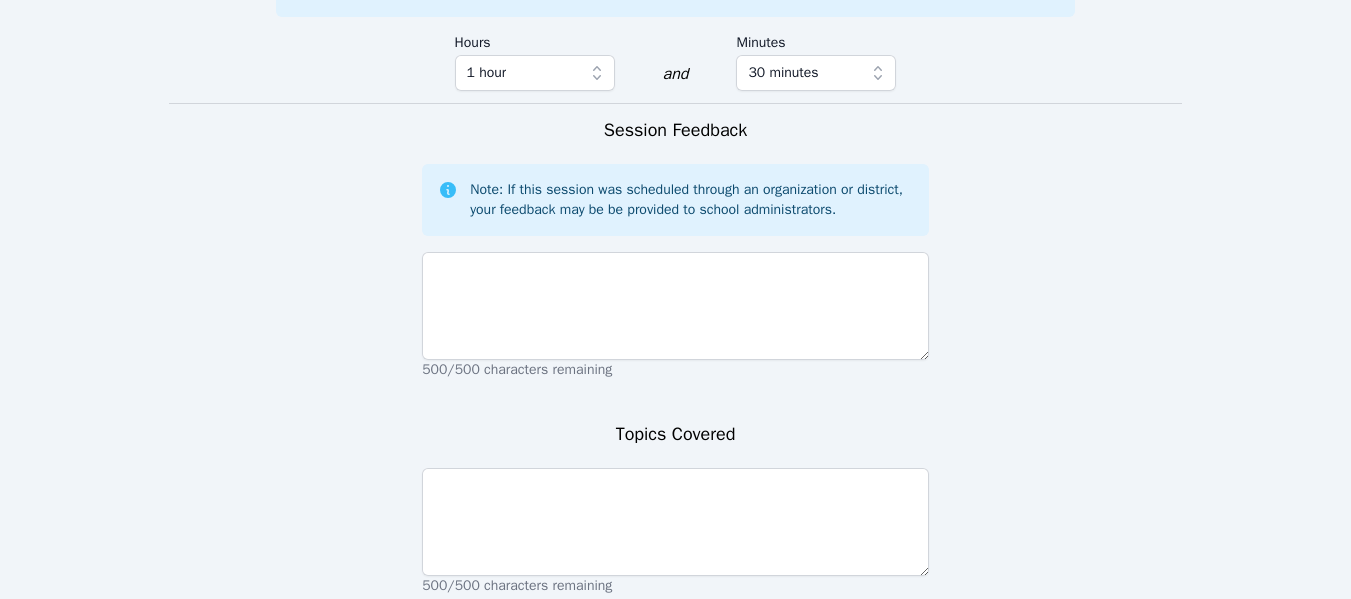 scroll, scrollTop: 1199, scrollLeft: 0, axis: vertical 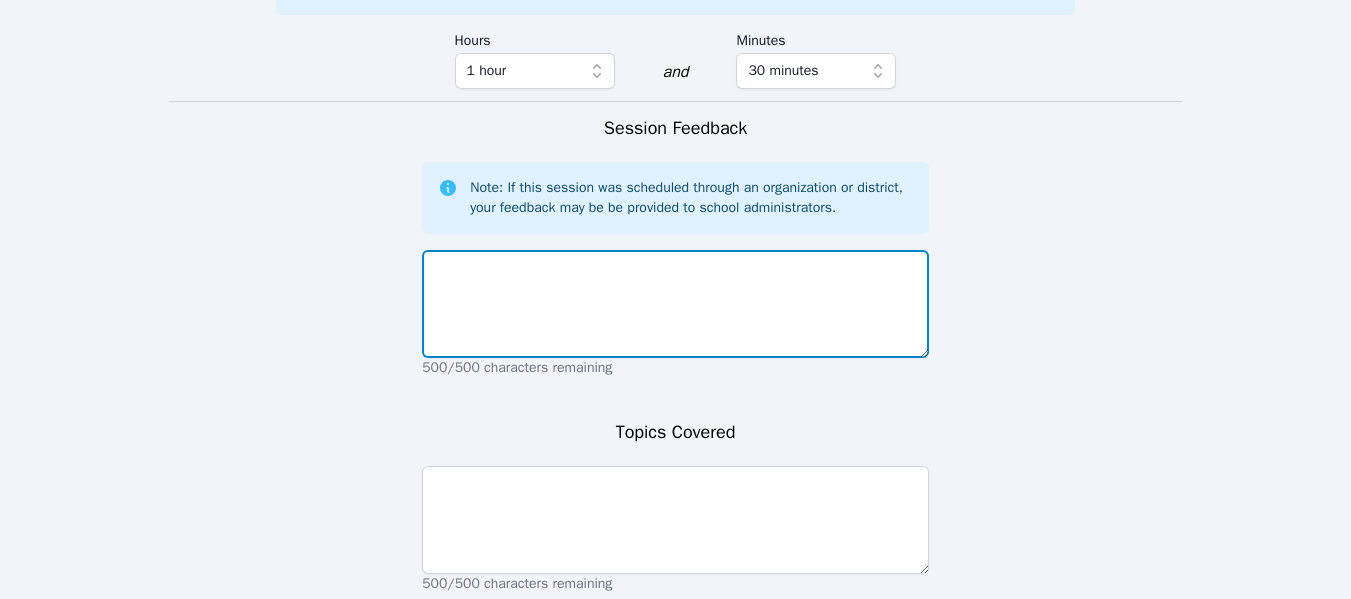 click at bounding box center [675, 304] 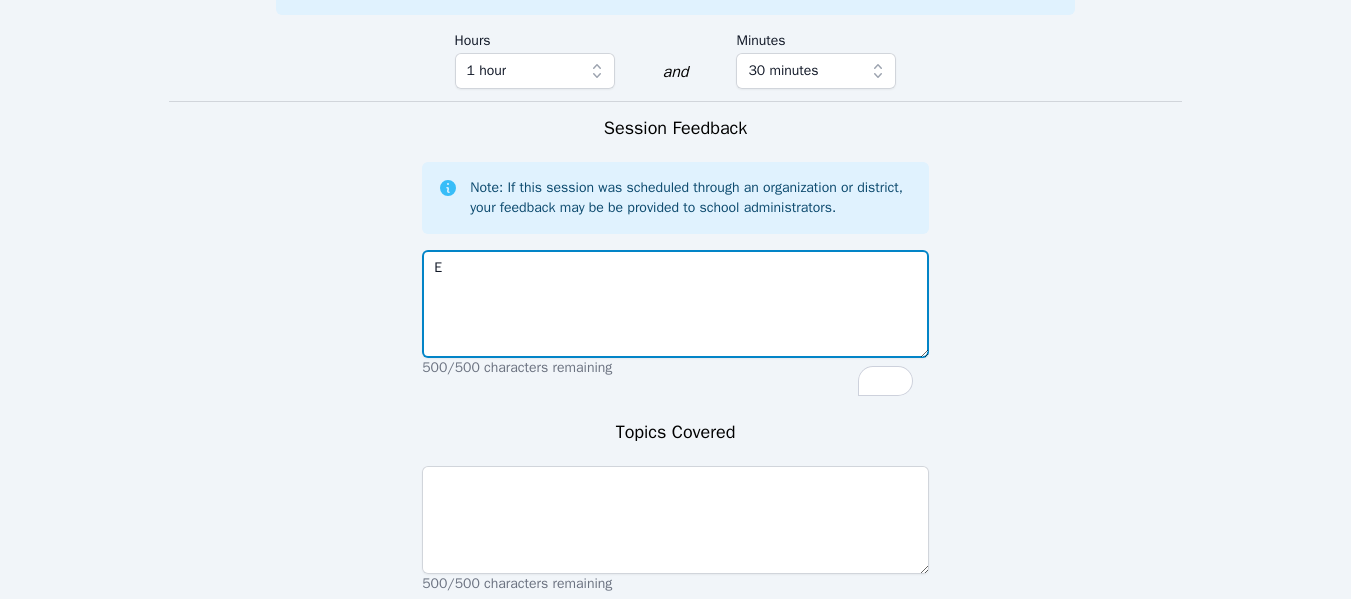 scroll, scrollTop: 1255, scrollLeft: 0, axis: vertical 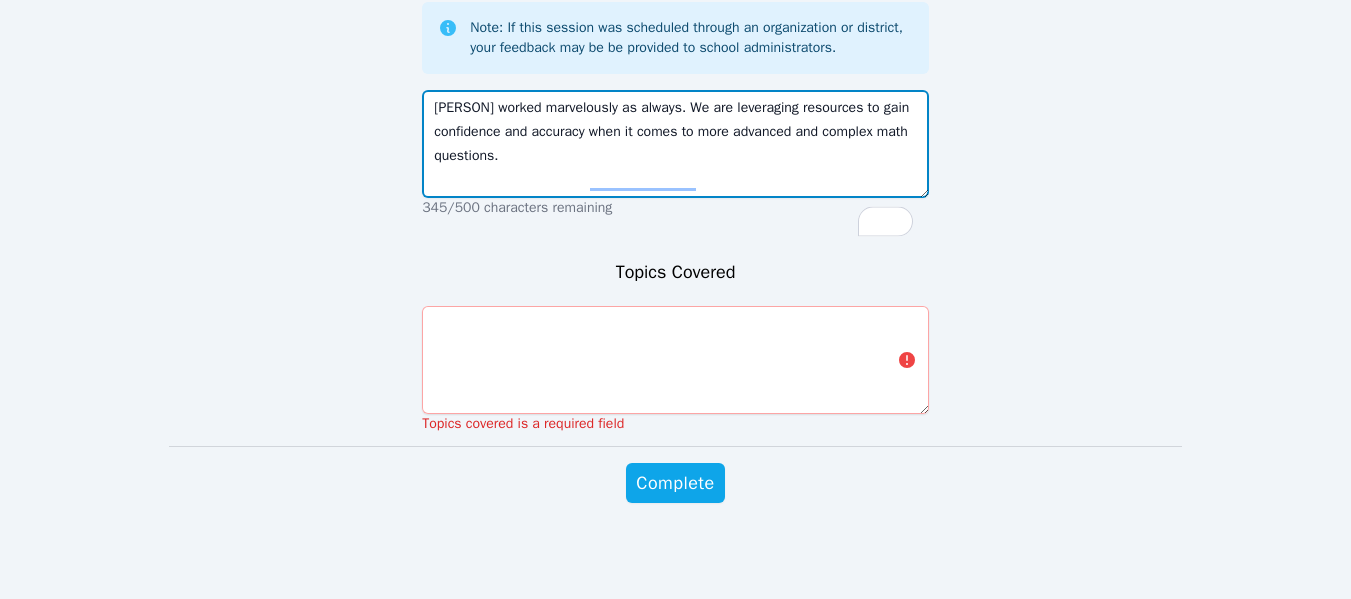type on "[PERSON] worked marvelously as always. We are leveraging resources to gain confidence and accuracy when it comes to more advanced and complex math questions." 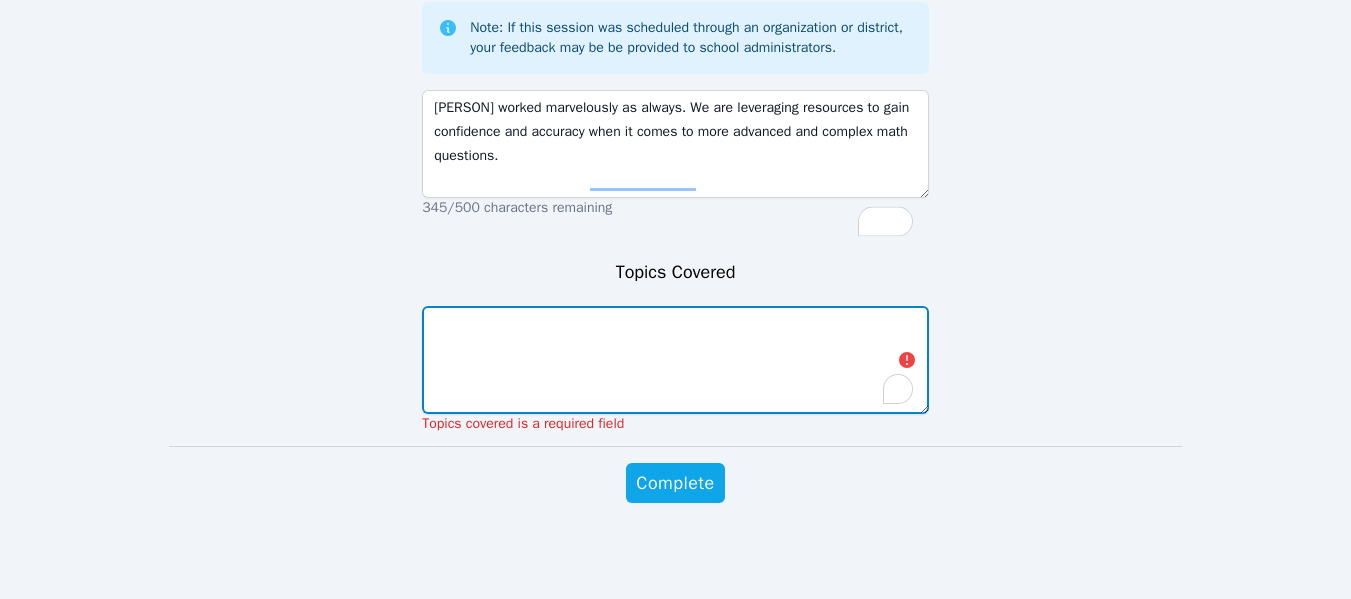 click at bounding box center (675, 360) 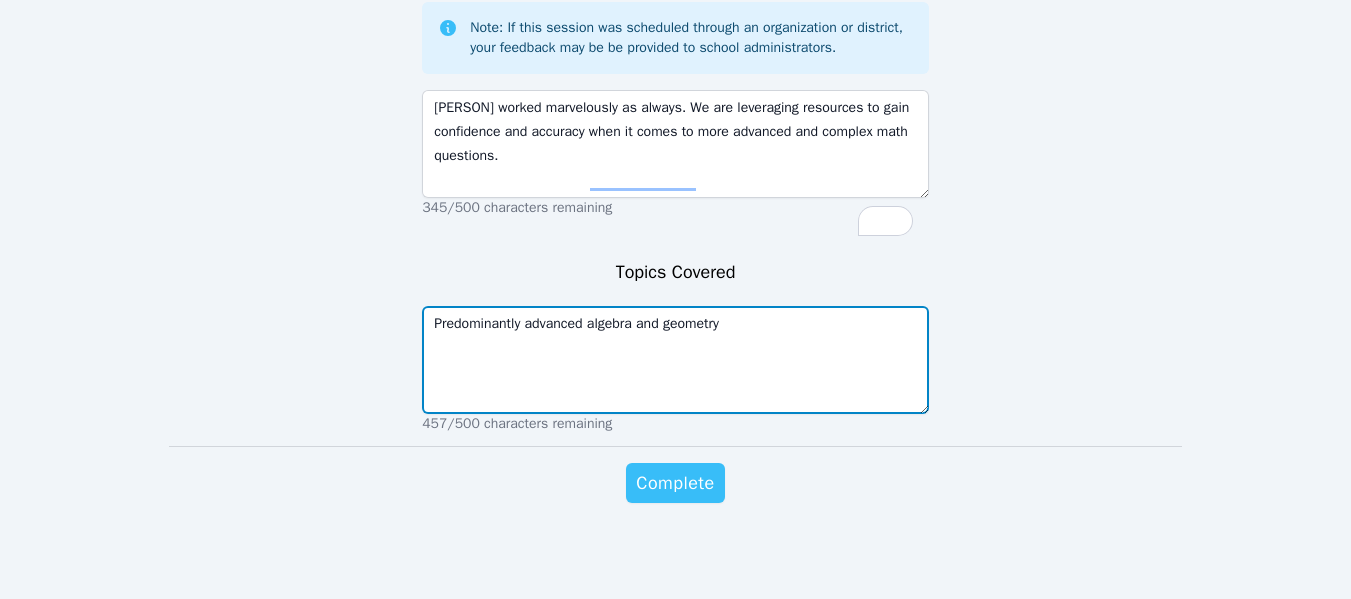type on "Predominantly advanced algebra and geometry" 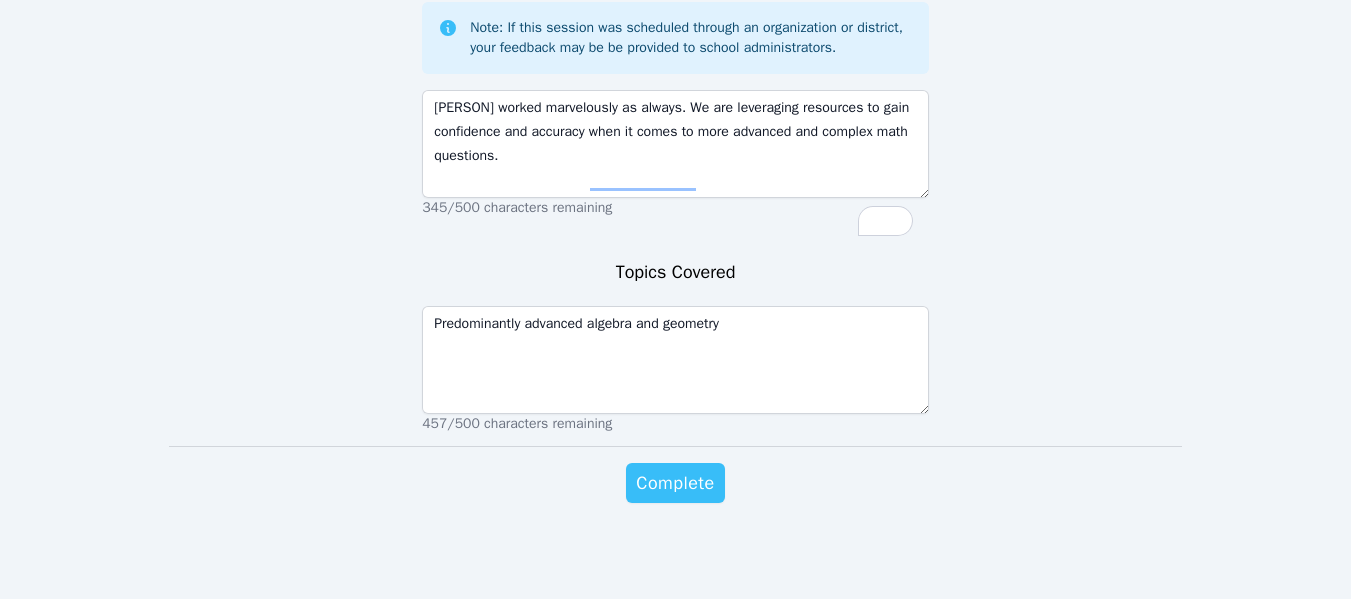 click on "Complete" at bounding box center [675, 483] 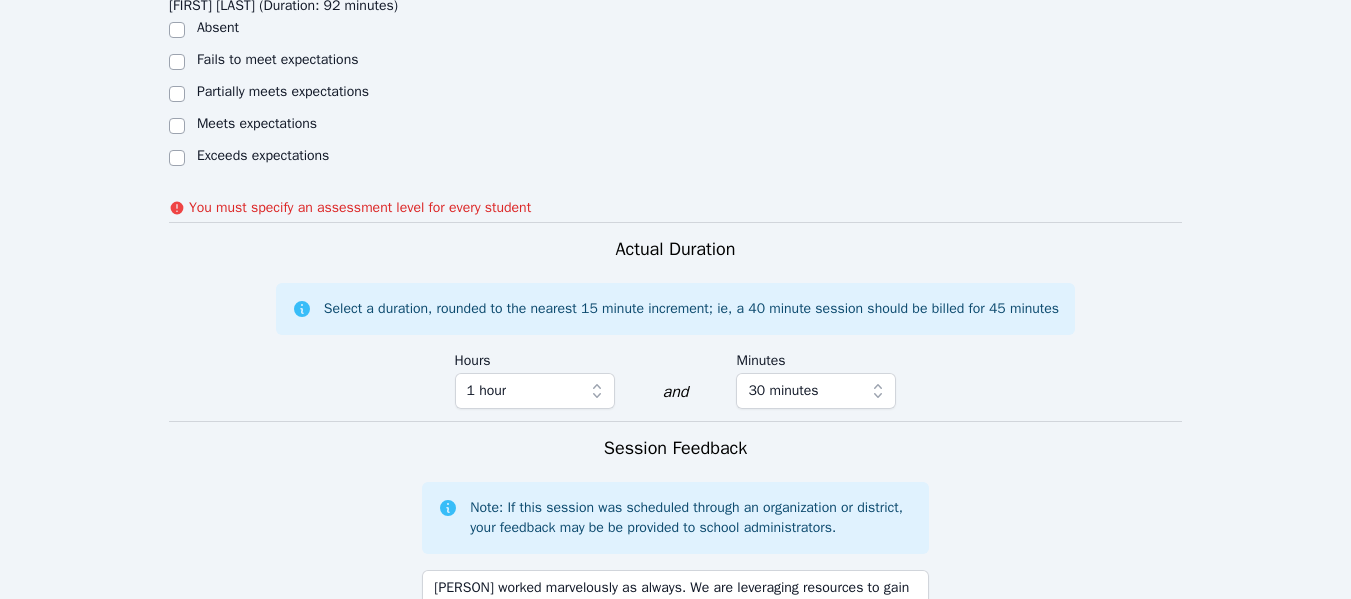 scroll, scrollTop: 934, scrollLeft: 0, axis: vertical 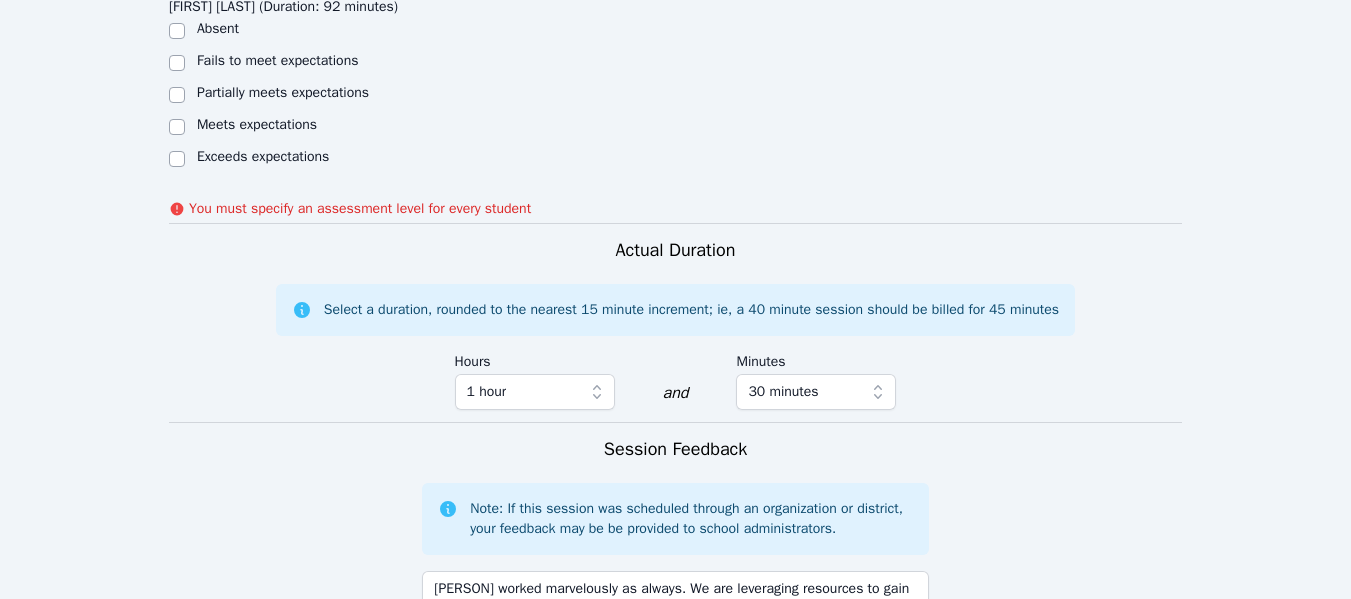 click at bounding box center (177, 159) 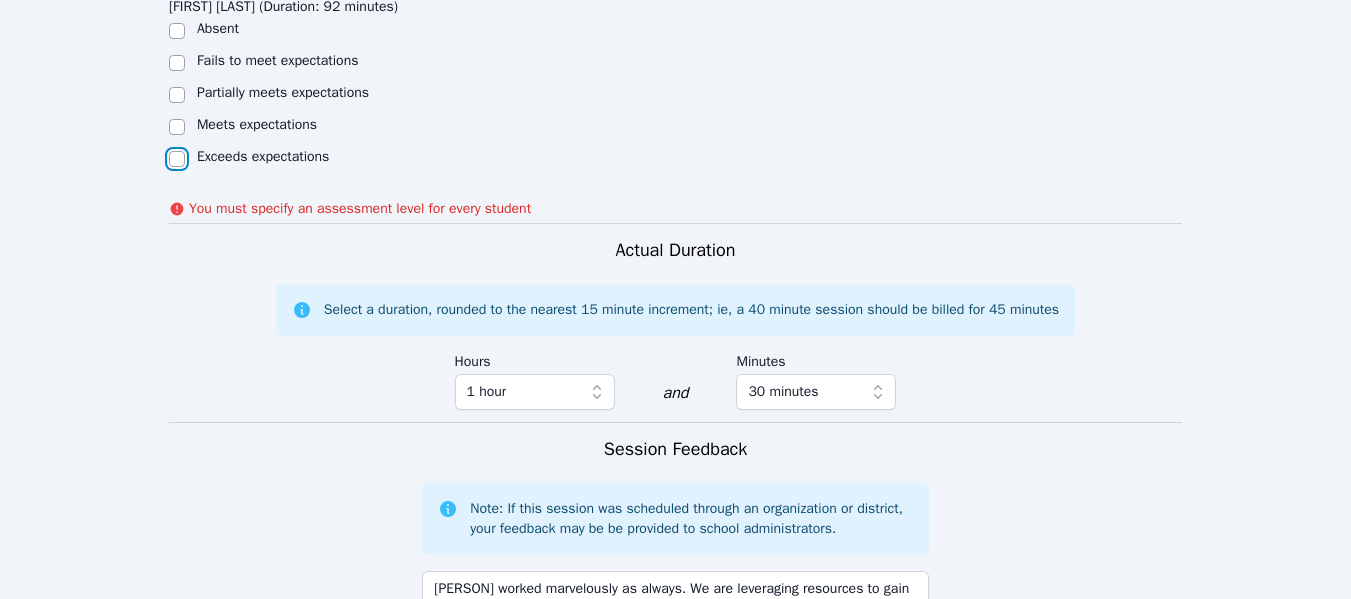 click on "Exceeds expectations" at bounding box center [177, 159] 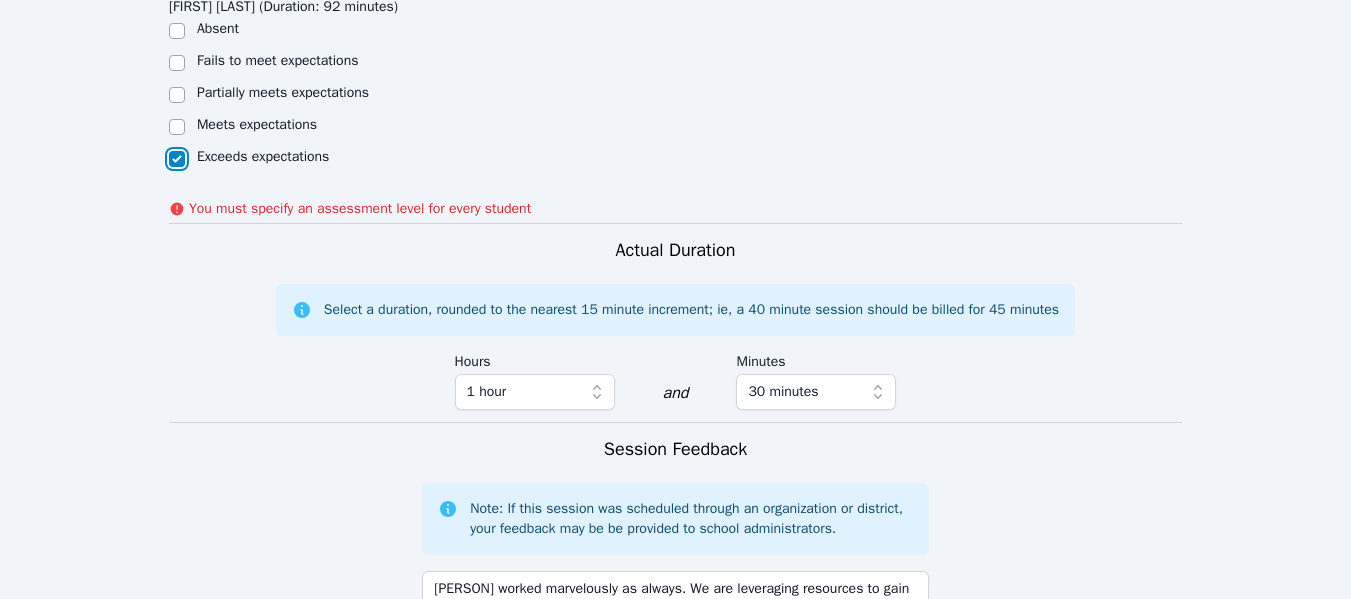 checkbox on "true" 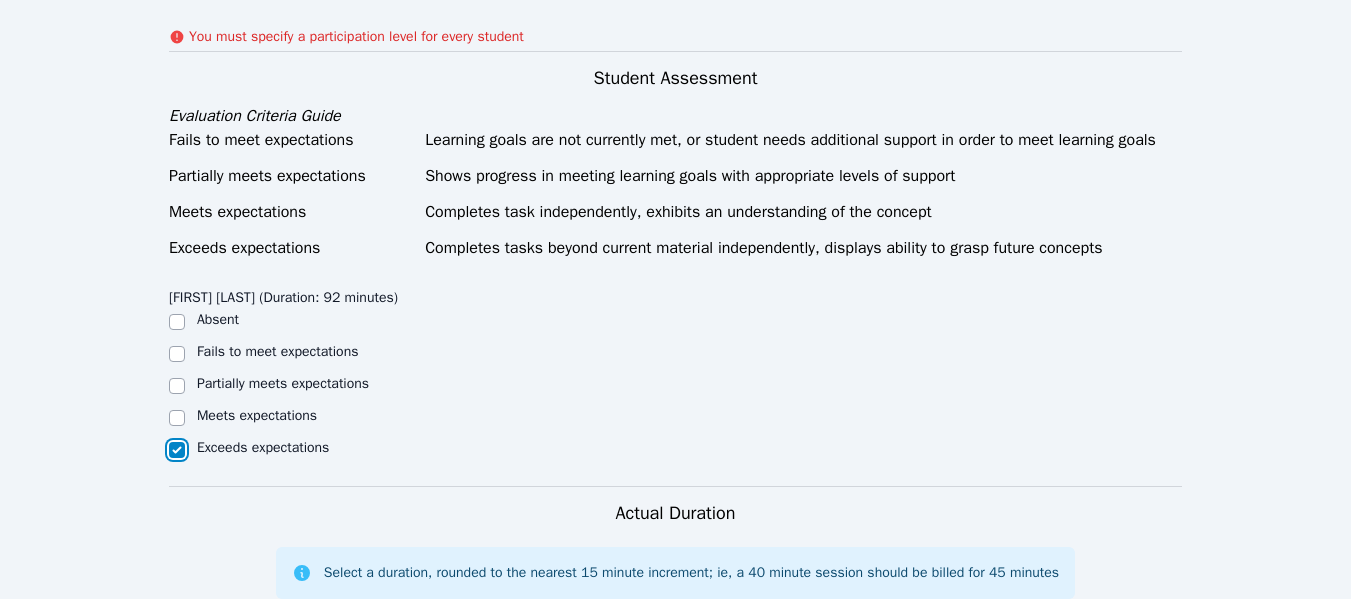 scroll, scrollTop: 572, scrollLeft: 0, axis: vertical 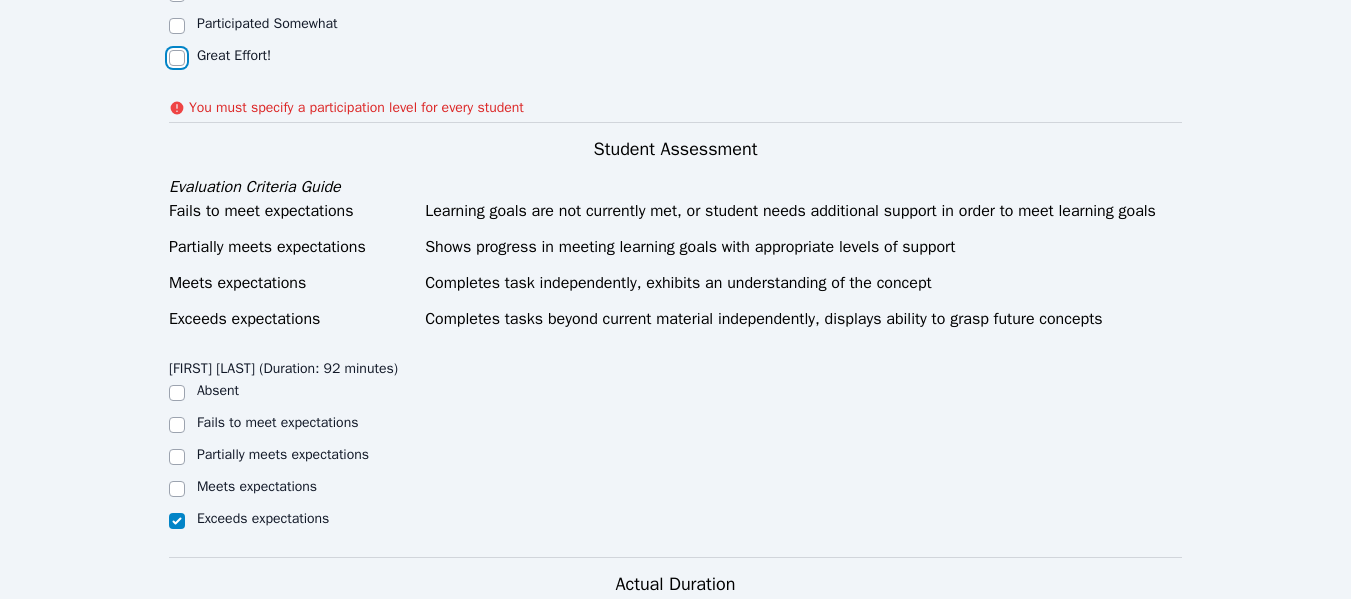 click on "Great Effort!" at bounding box center [177, 58] 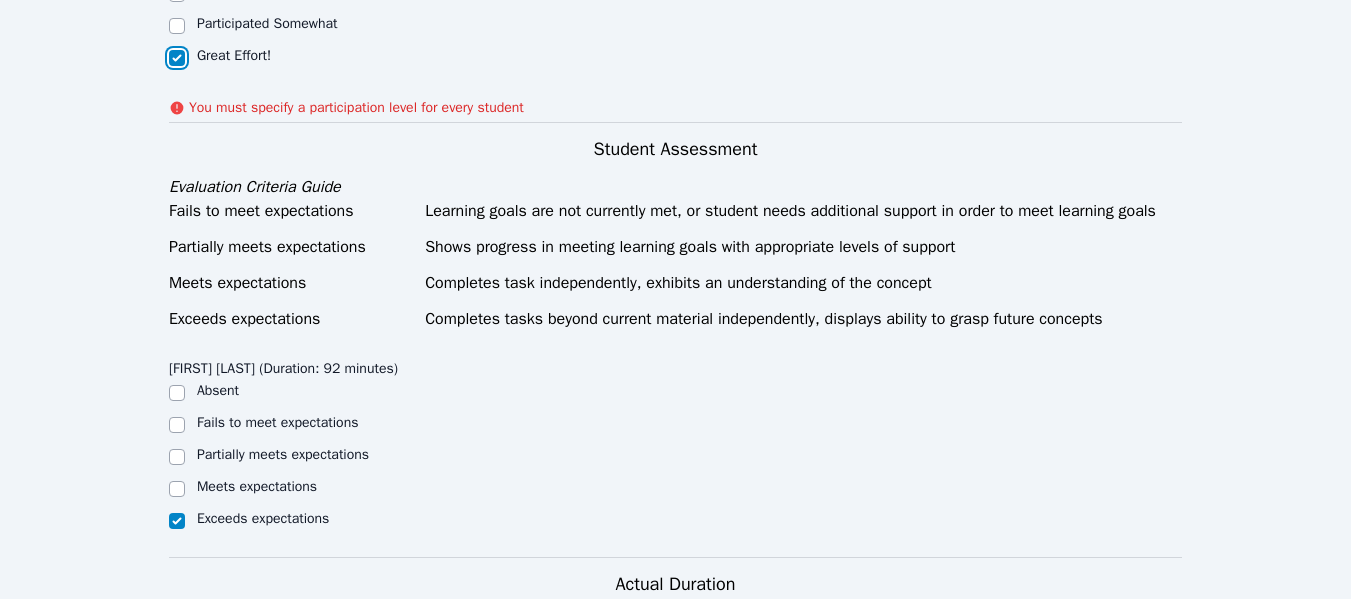 checkbox on "true" 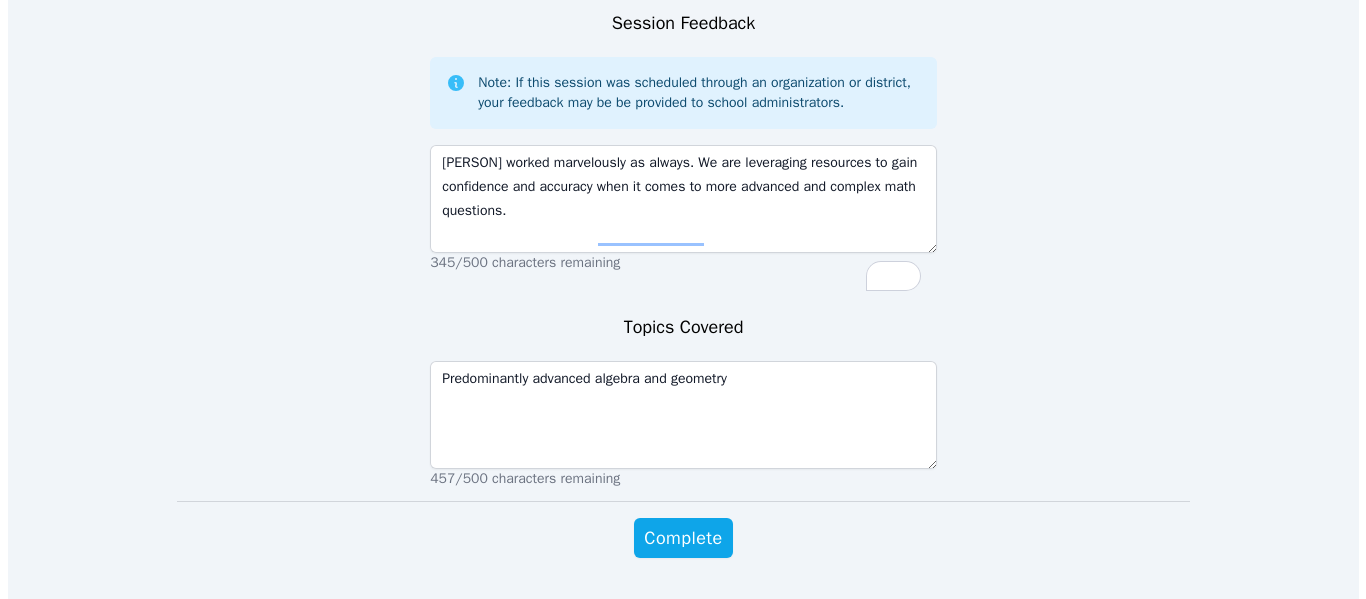 scroll, scrollTop: 1407, scrollLeft: 0, axis: vertical 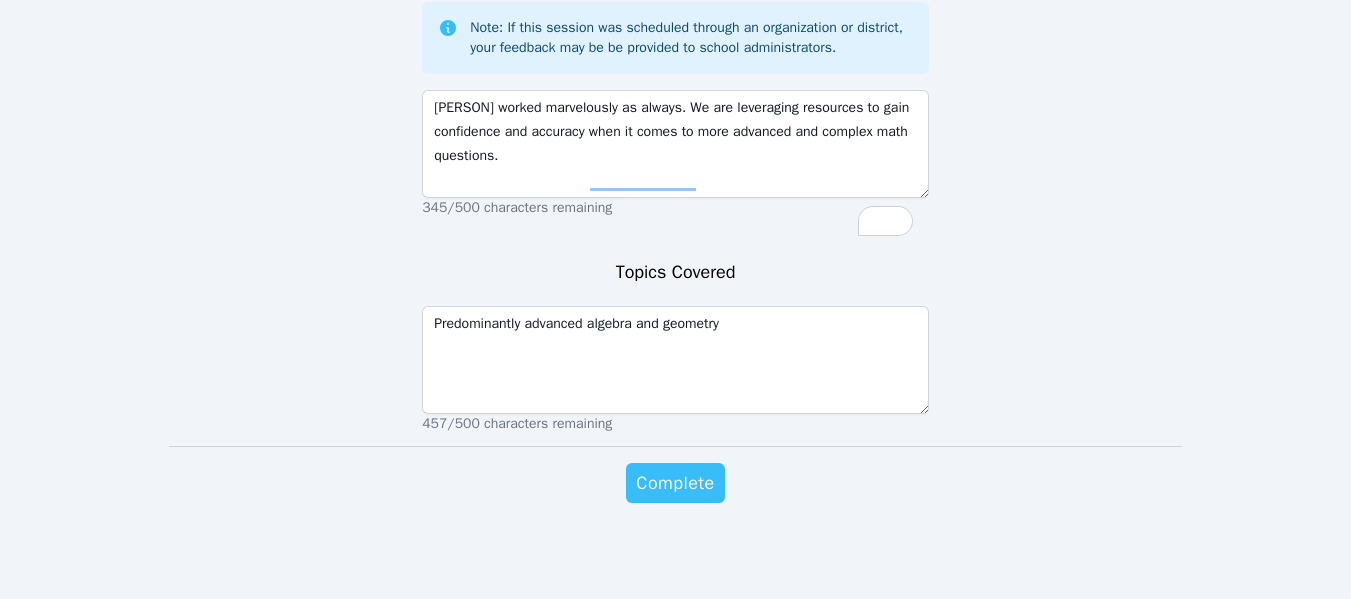 click on "Complete" at bounding box center [675, 483] 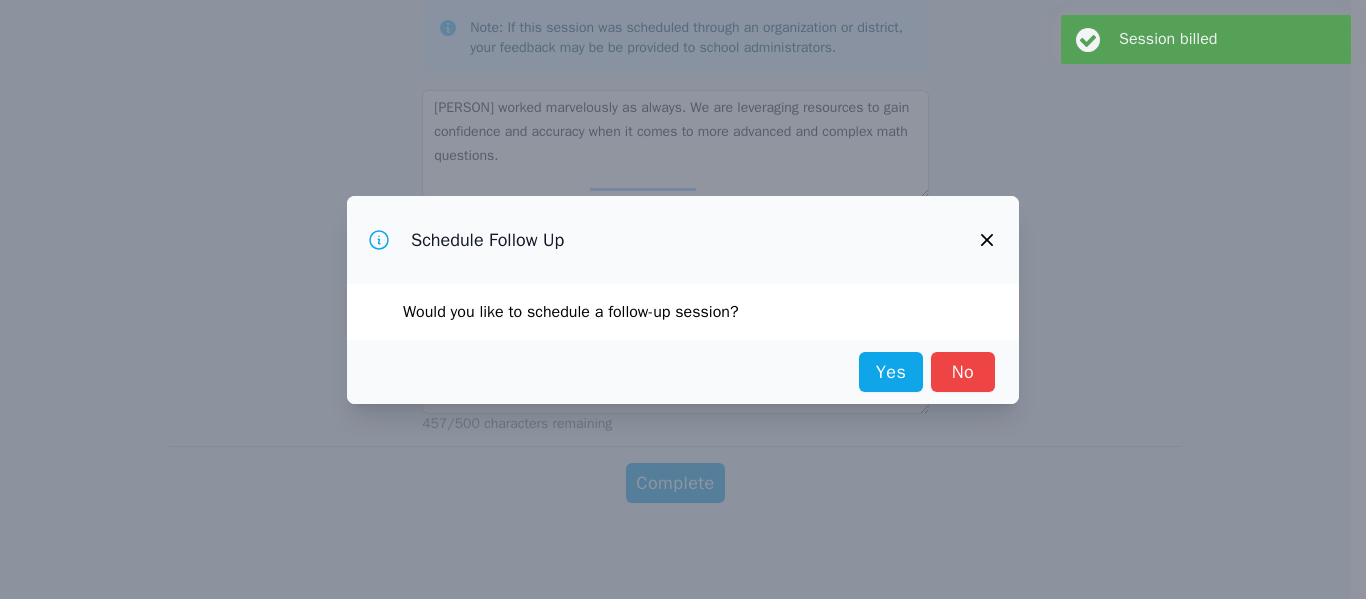 scroll, scrollTop: 0, scrollLeft: 0, axis: both 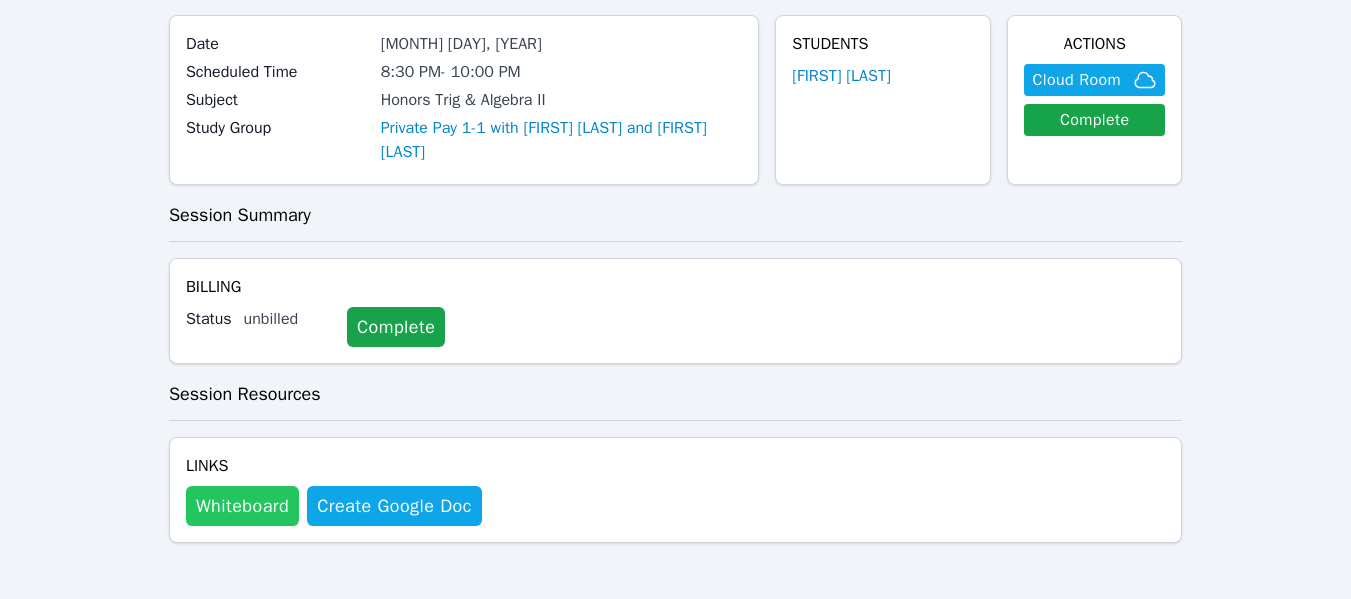 click on "Whiteboard" at bounding box center (242, 506) 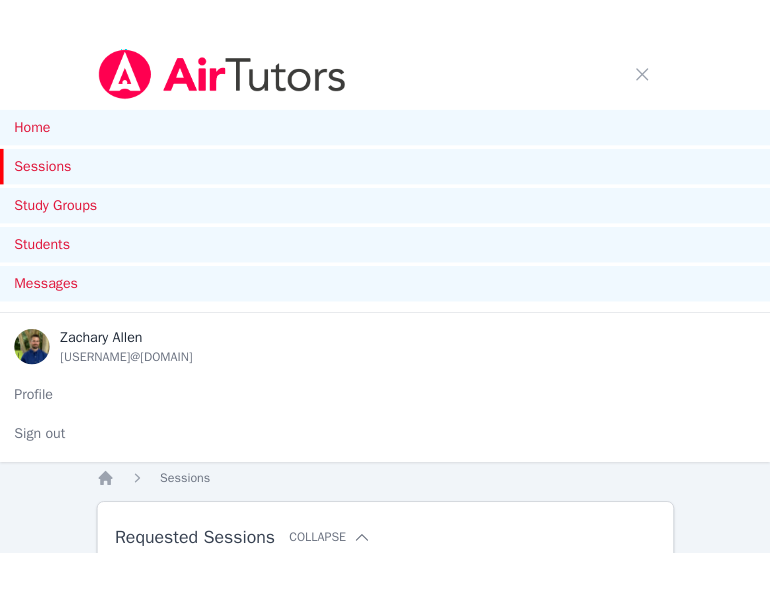 scroll, scrollTop: 398, scrollLeft: 0, axis: vertical 